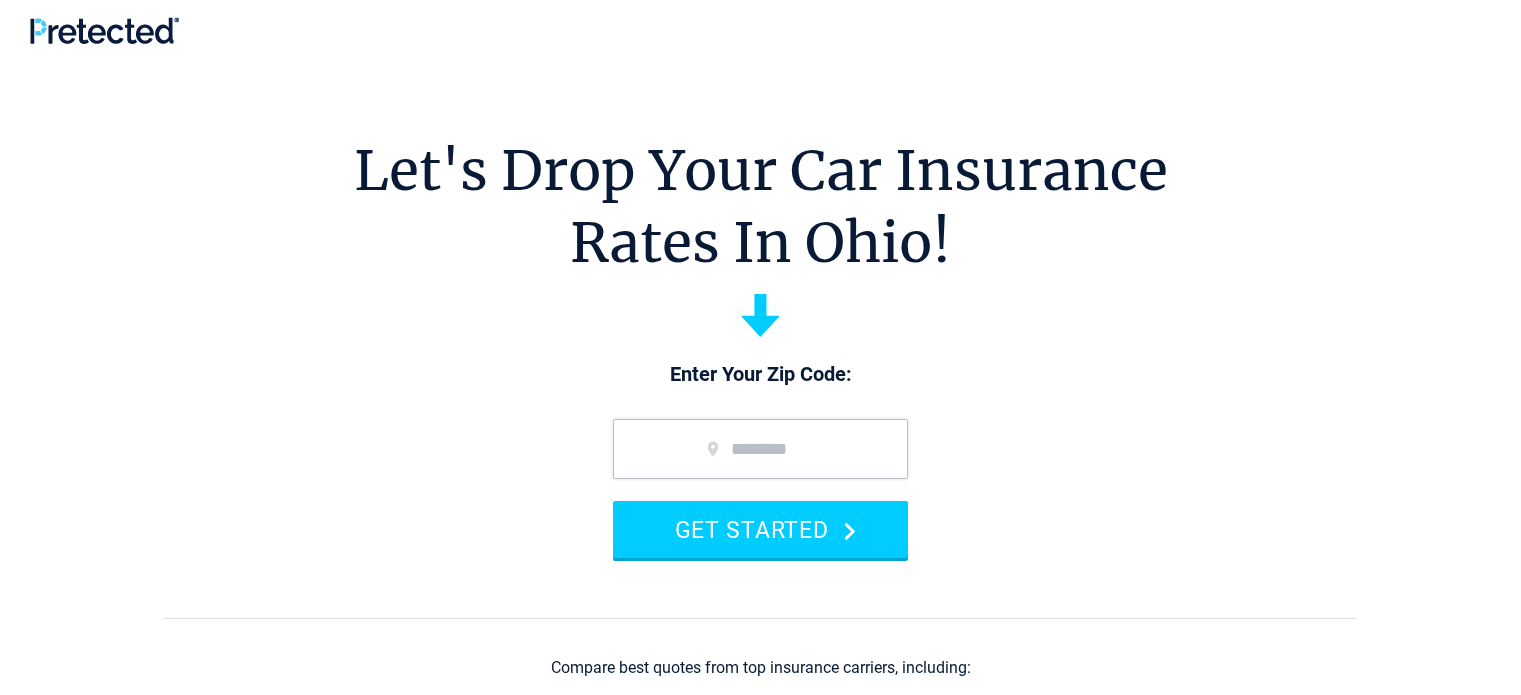 scroll, scrollTop: 0, scrollLeft: 0, axis: both 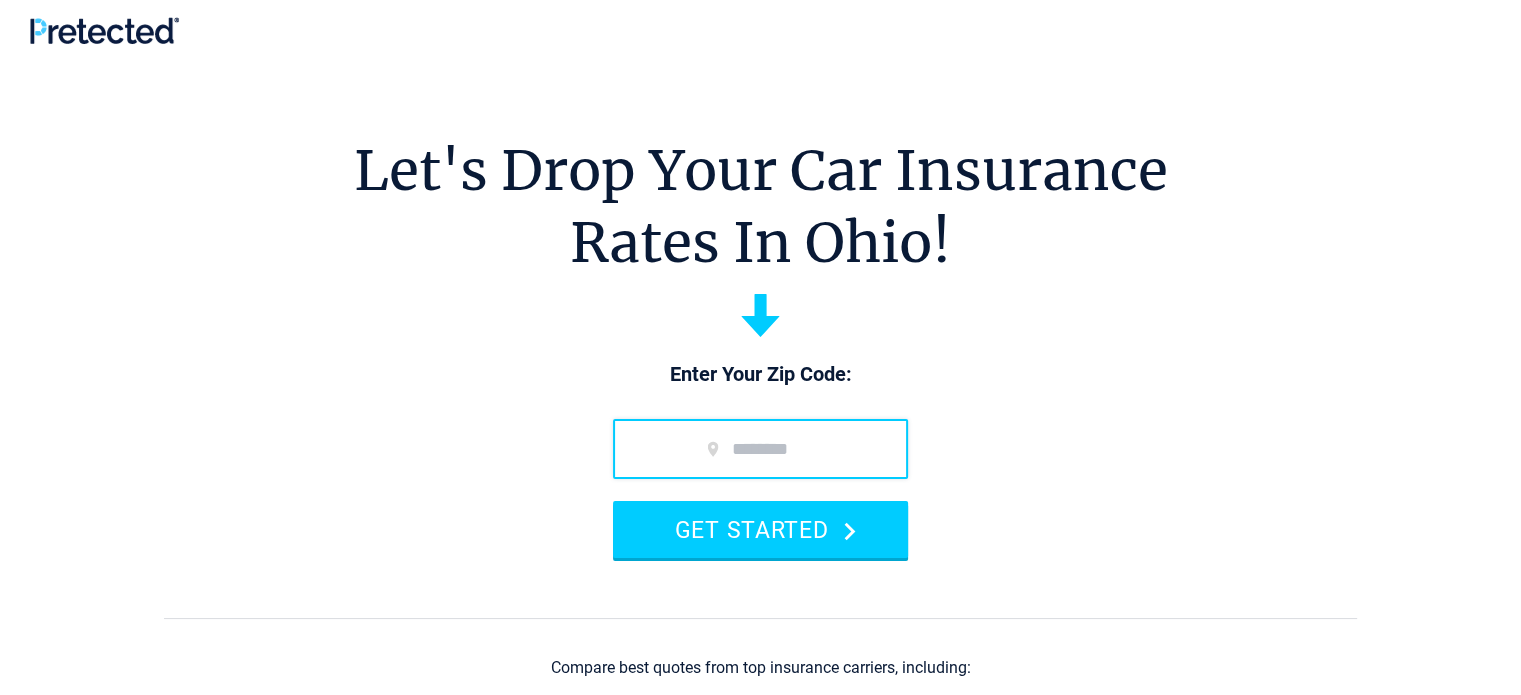 drag, startPoint x: 0, startPoint y: 0, endPoint x: 712, endPoint y: 435, distance: 834.36743 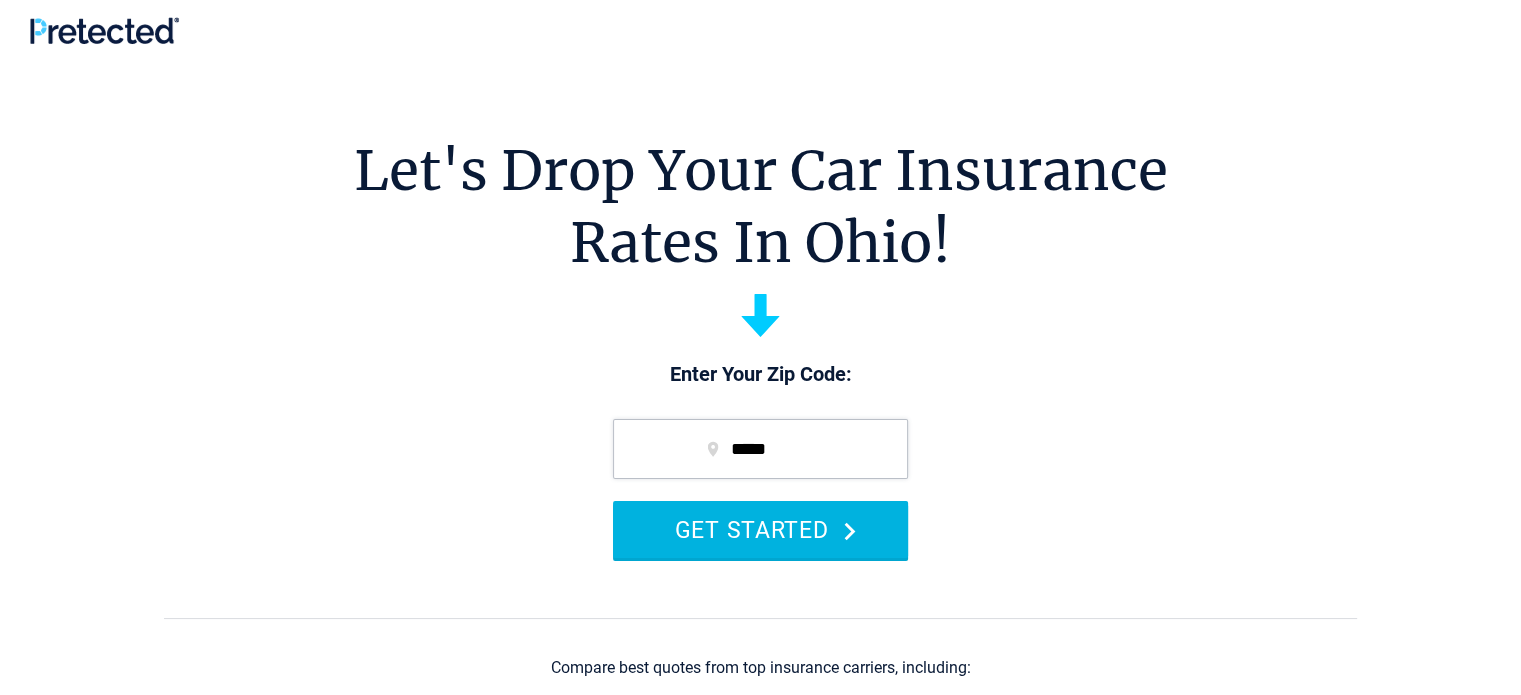 type on "*****" 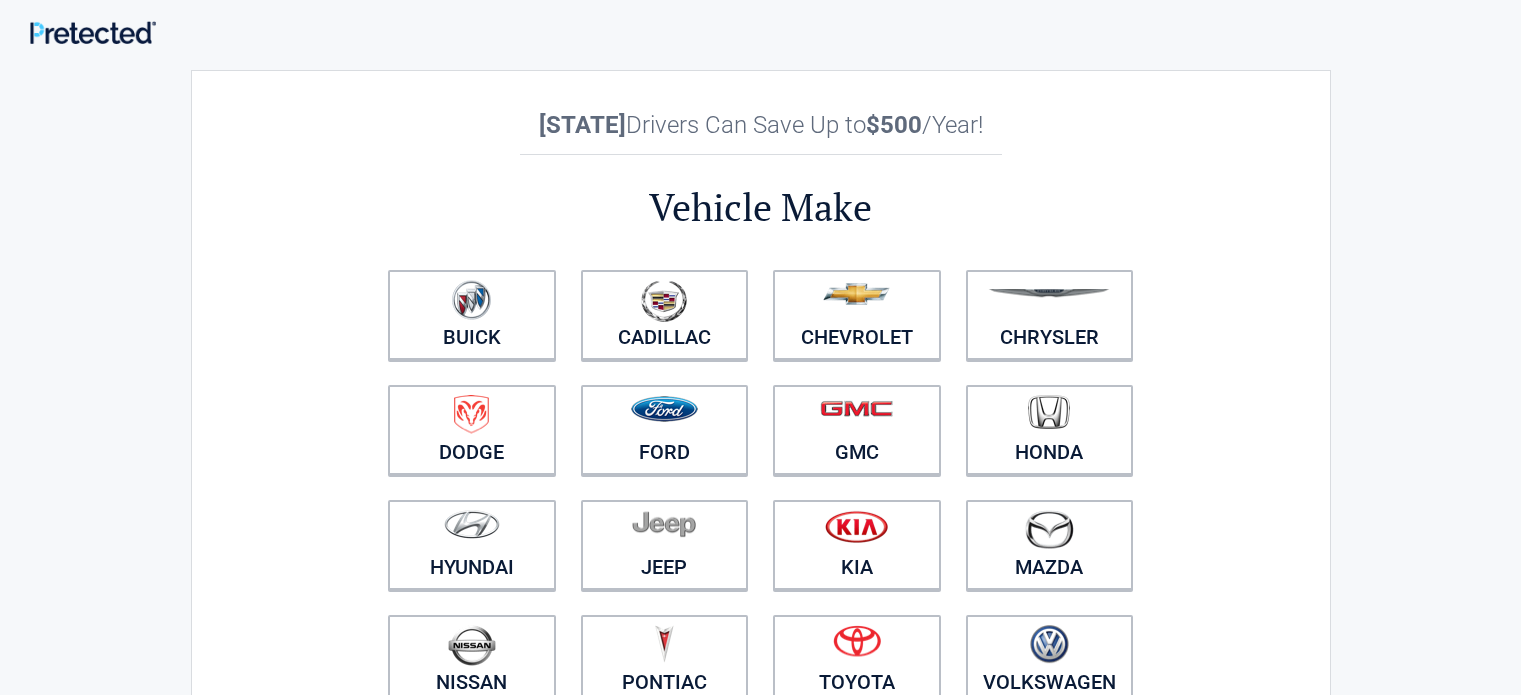 scroll, scrollTop: 0, scrollLeft: 0, axis: both 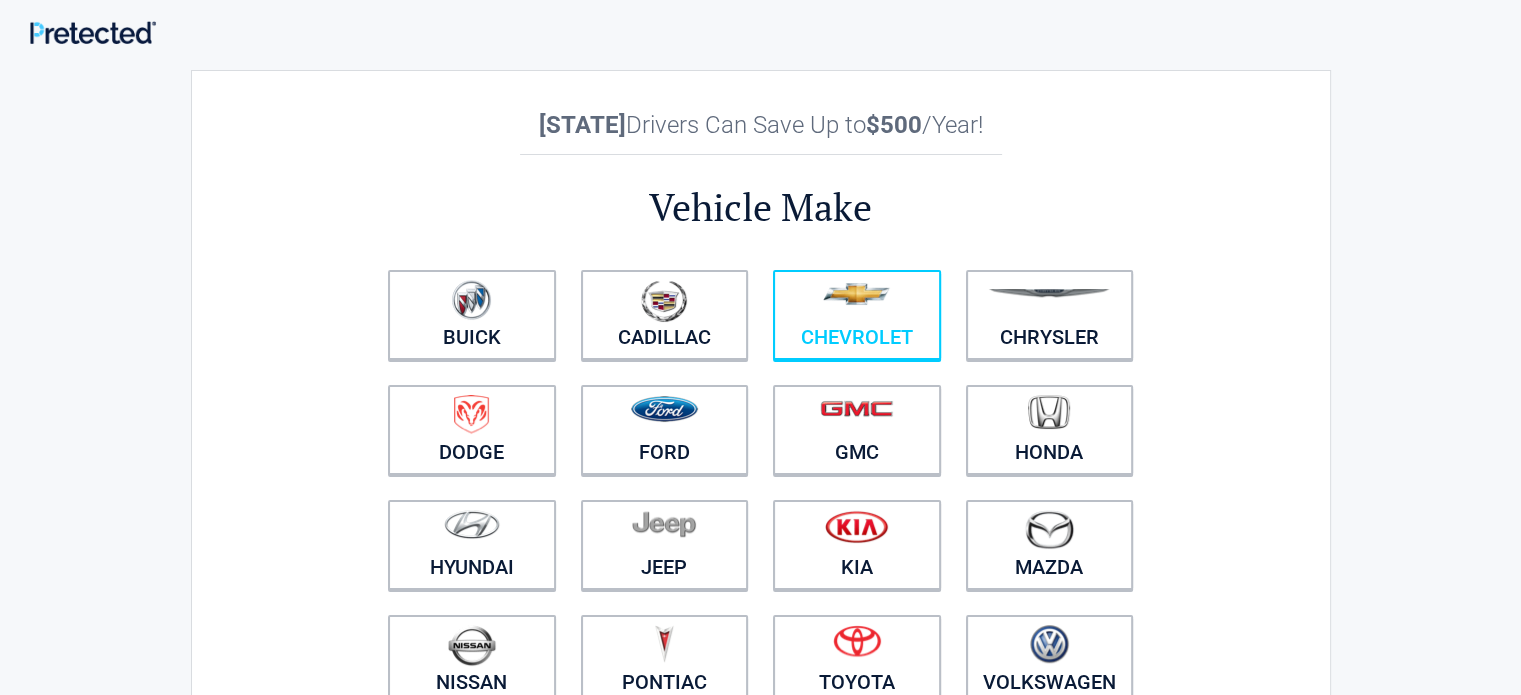 click on "Chevrolet" at bounding box center [857, 315] 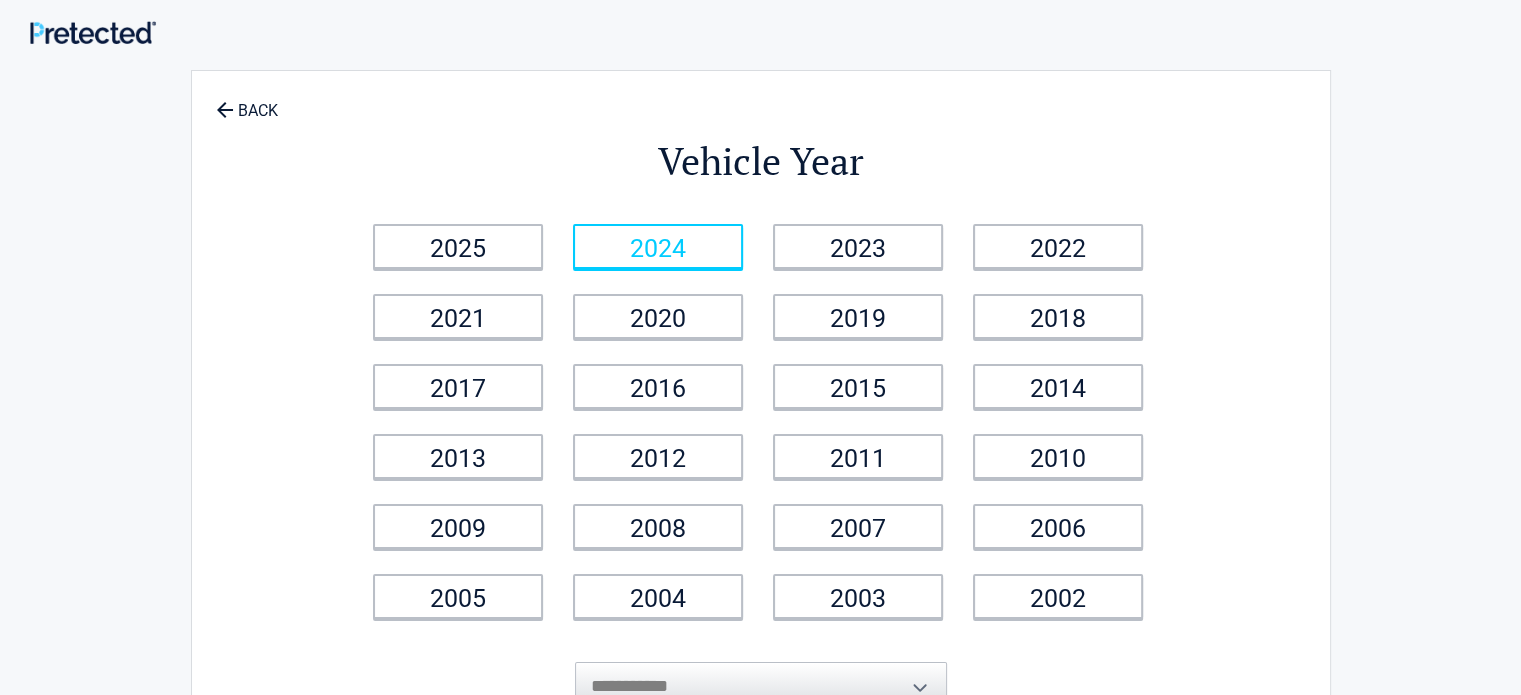 click on "2024" at bounding box center (658, 246) 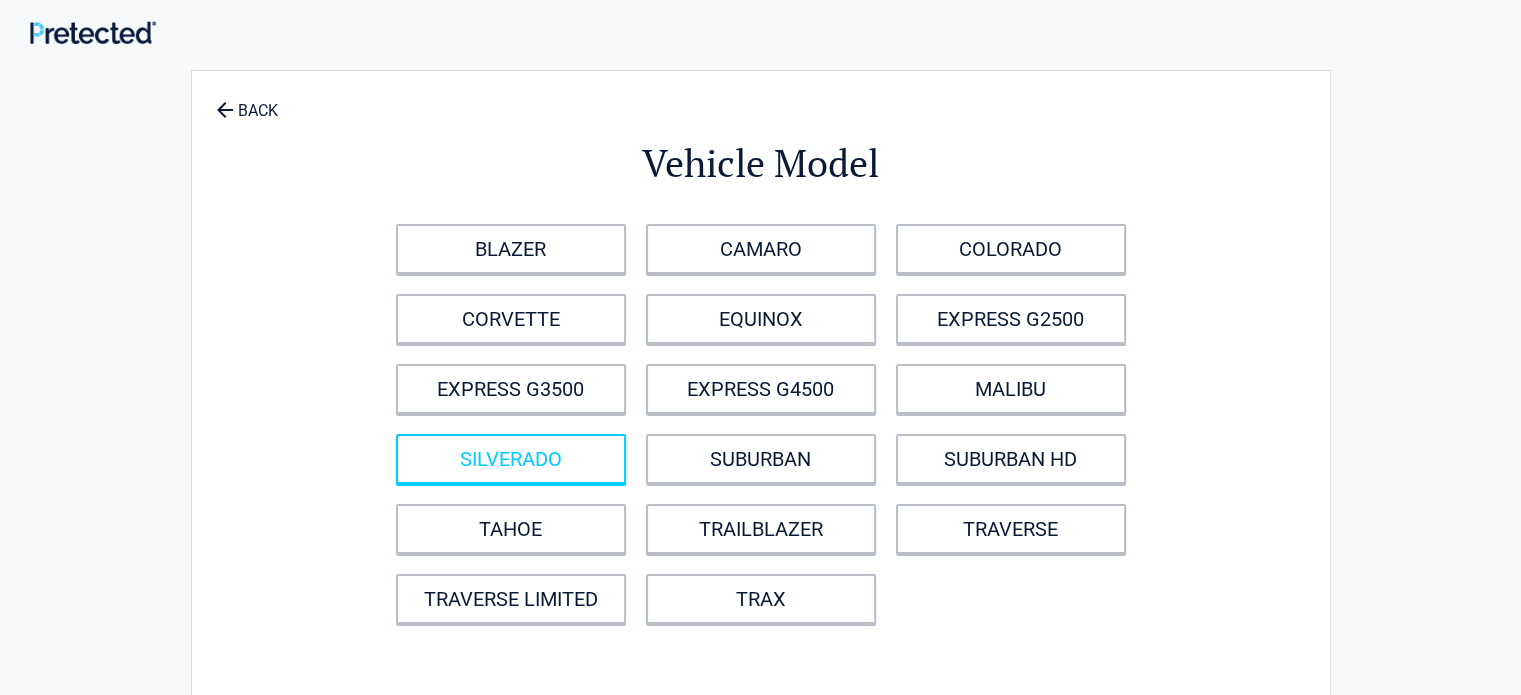 click on "SILVERADO" at bounding box center (511, 459) 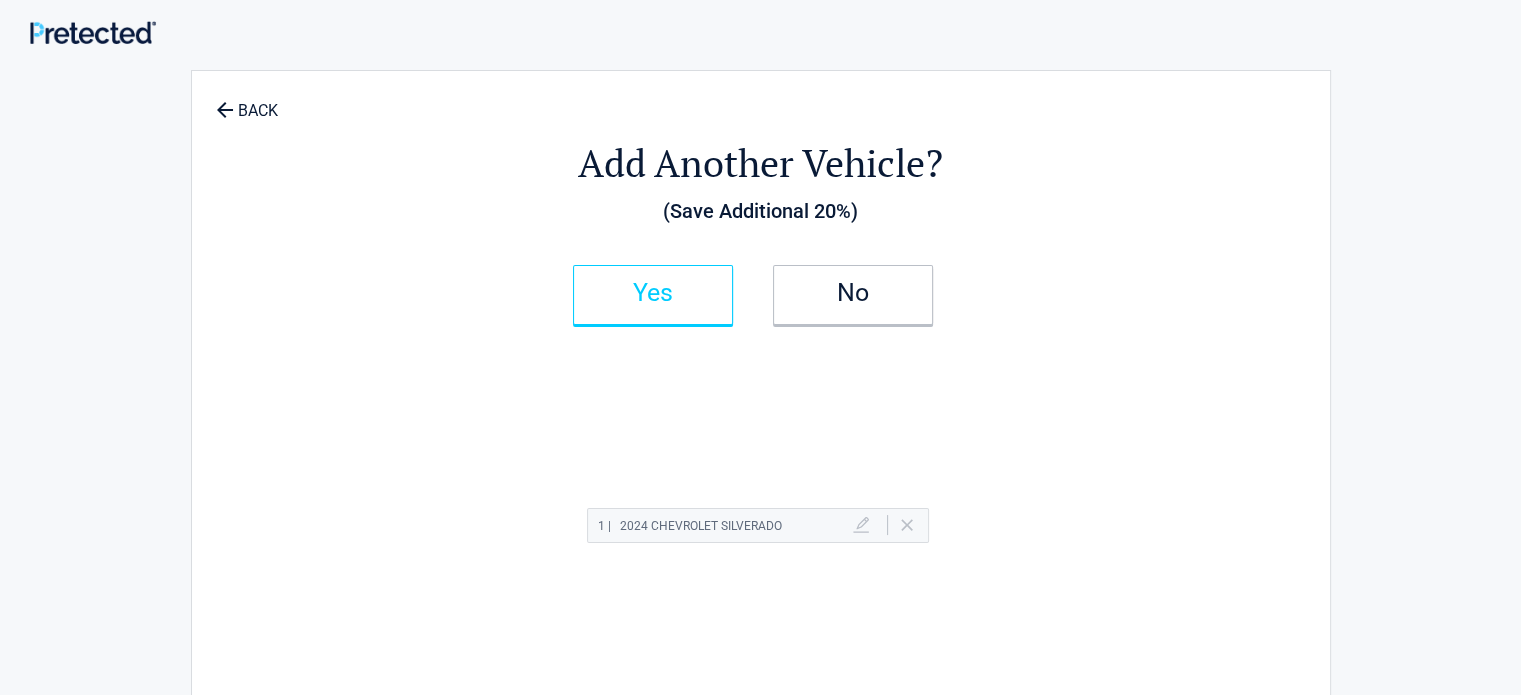 click on "Yes" at bounding box center [653, 295] 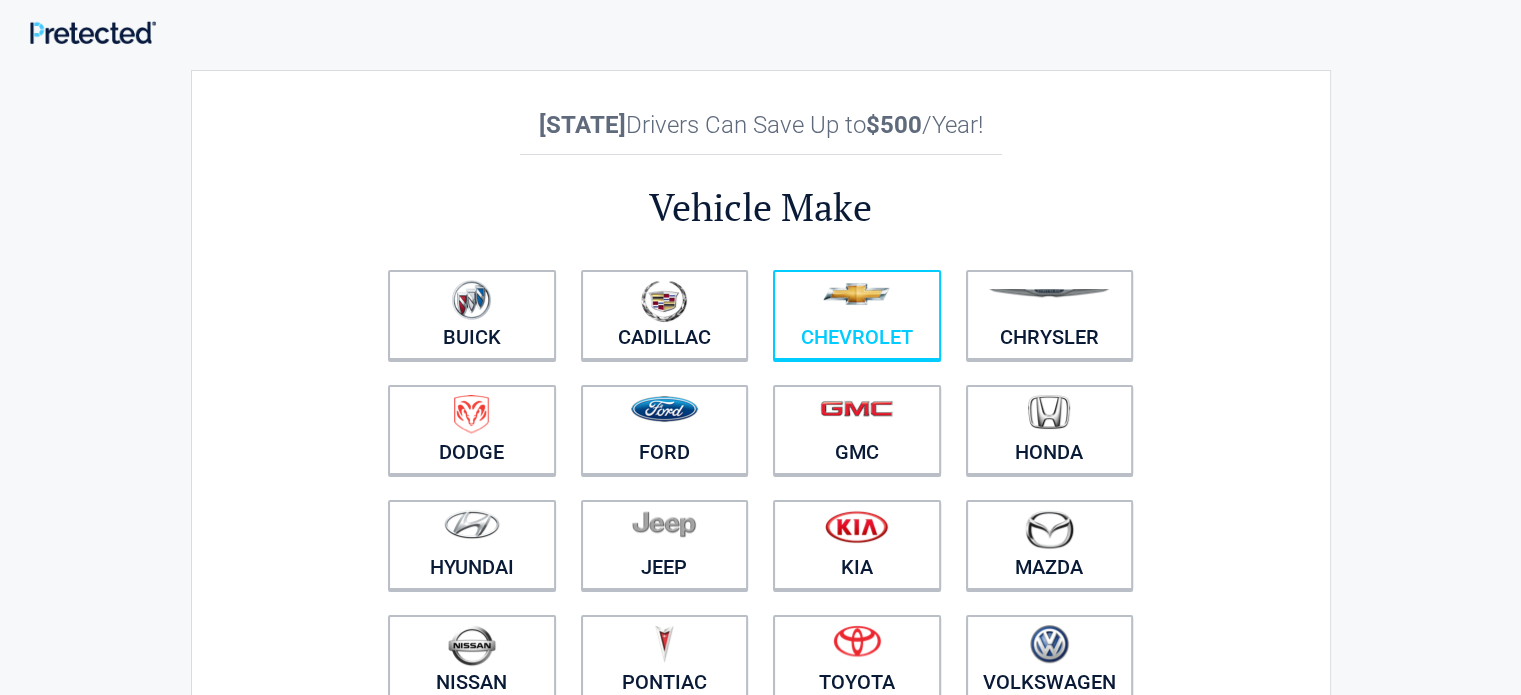click at bounding box center [857, 302] 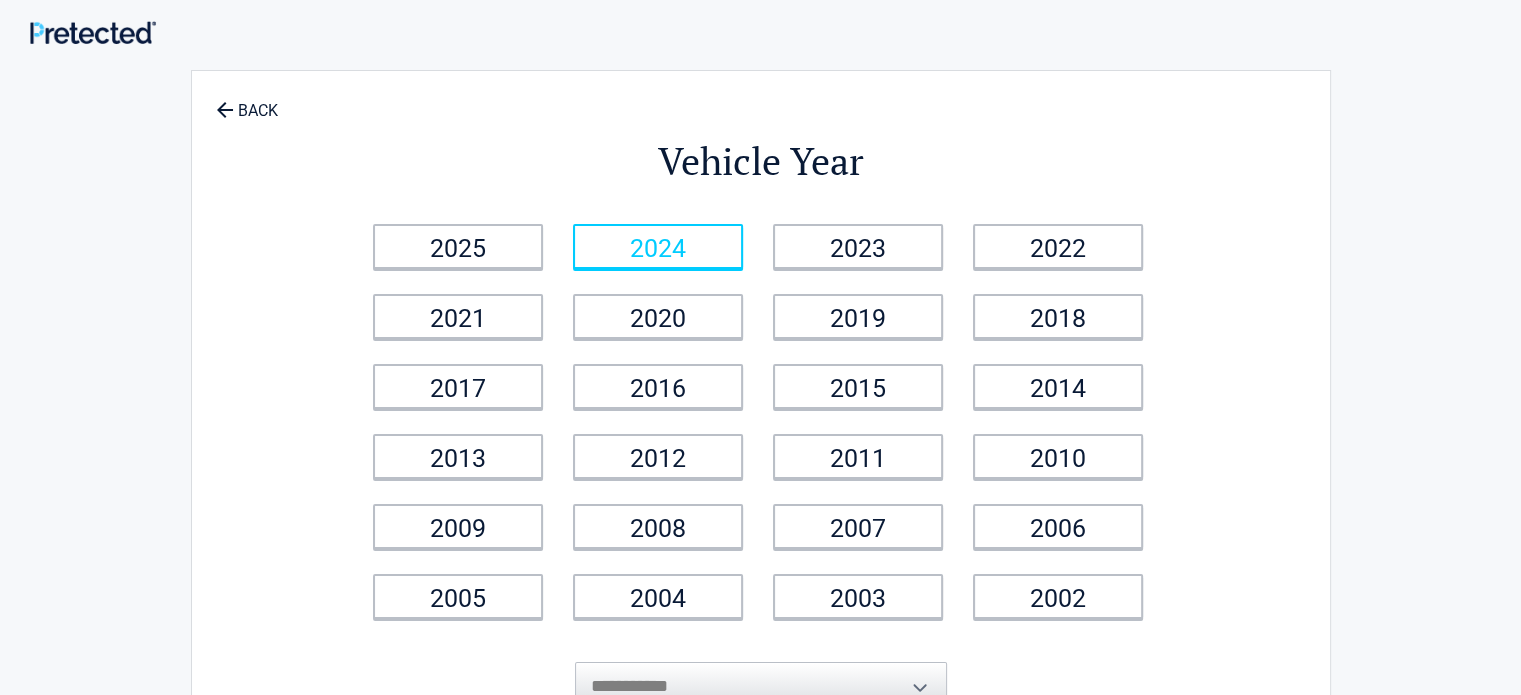 click on "2024" at bounding box center (658, 246) 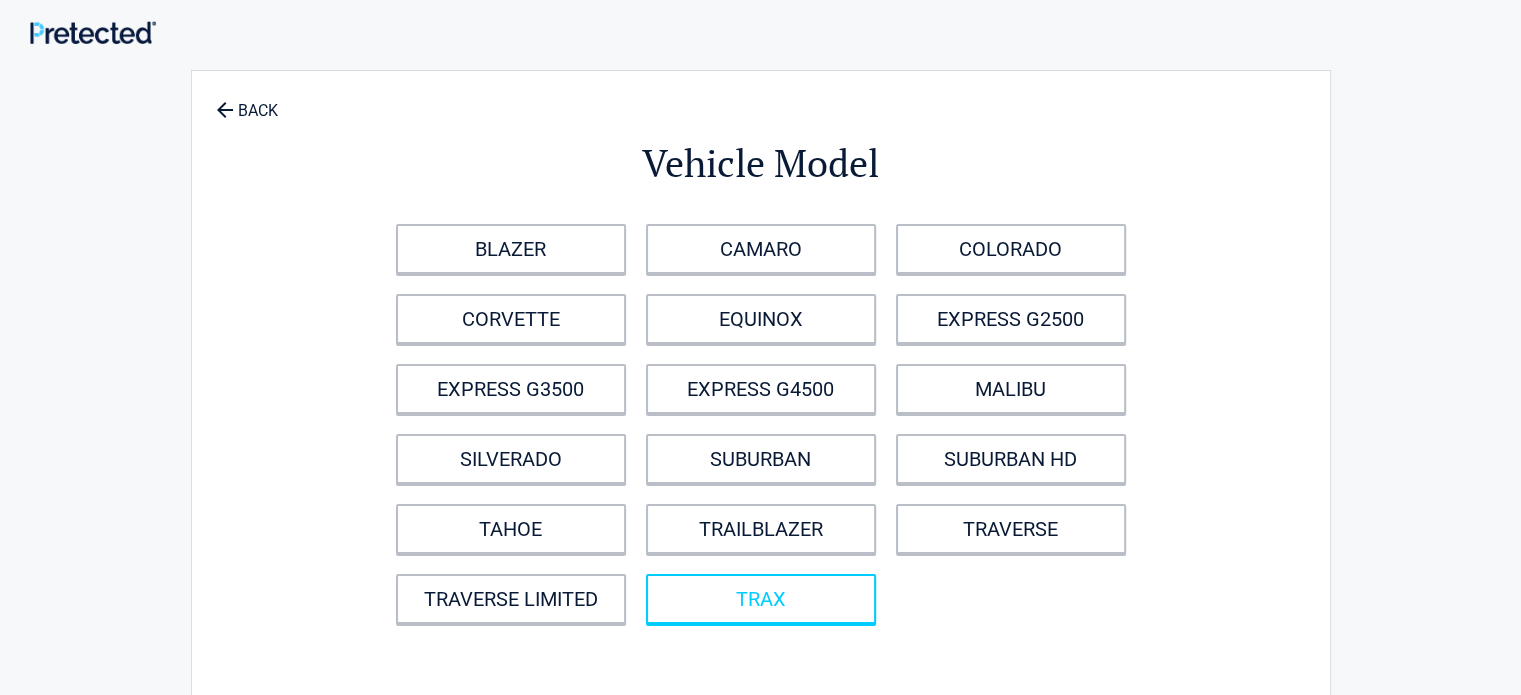 click on "TRAX" at bounding box center [761, 599] 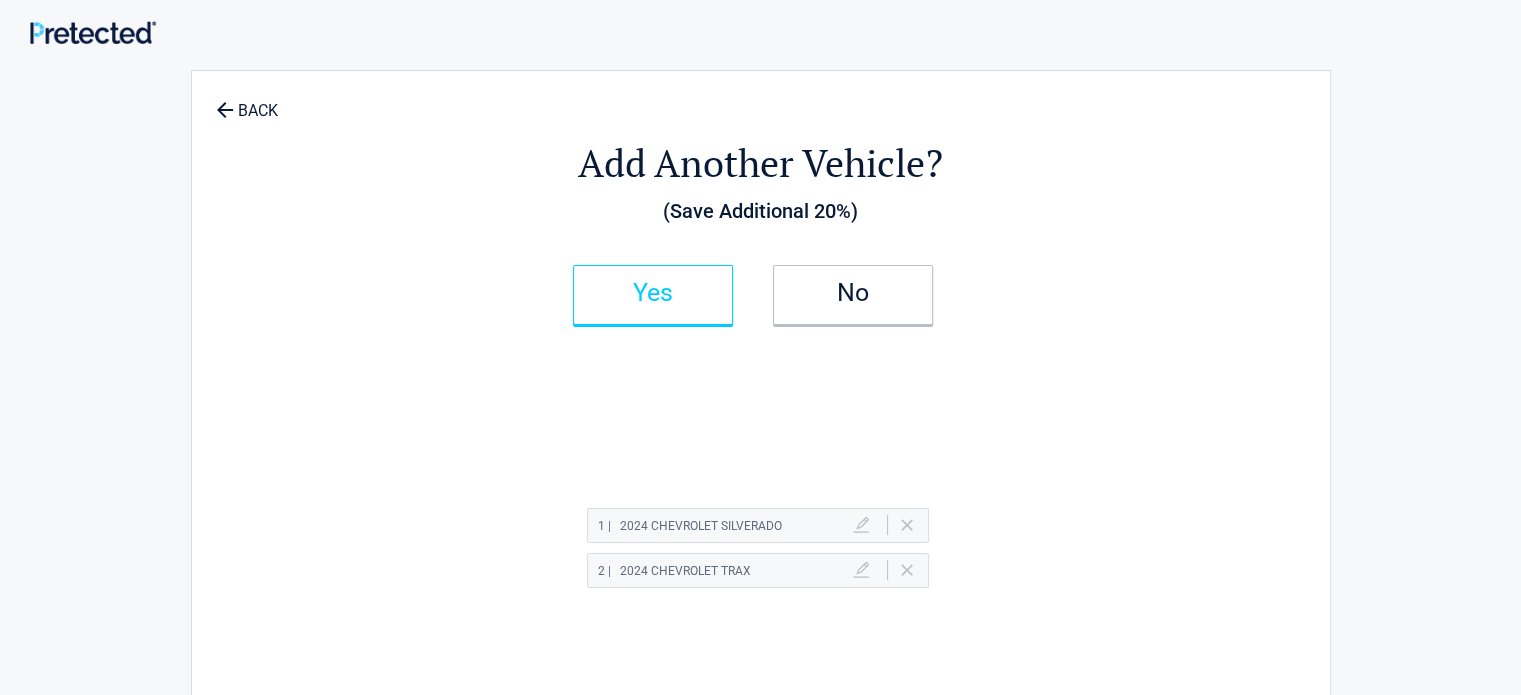 click on "Yes" at bounding box center [653, 293] 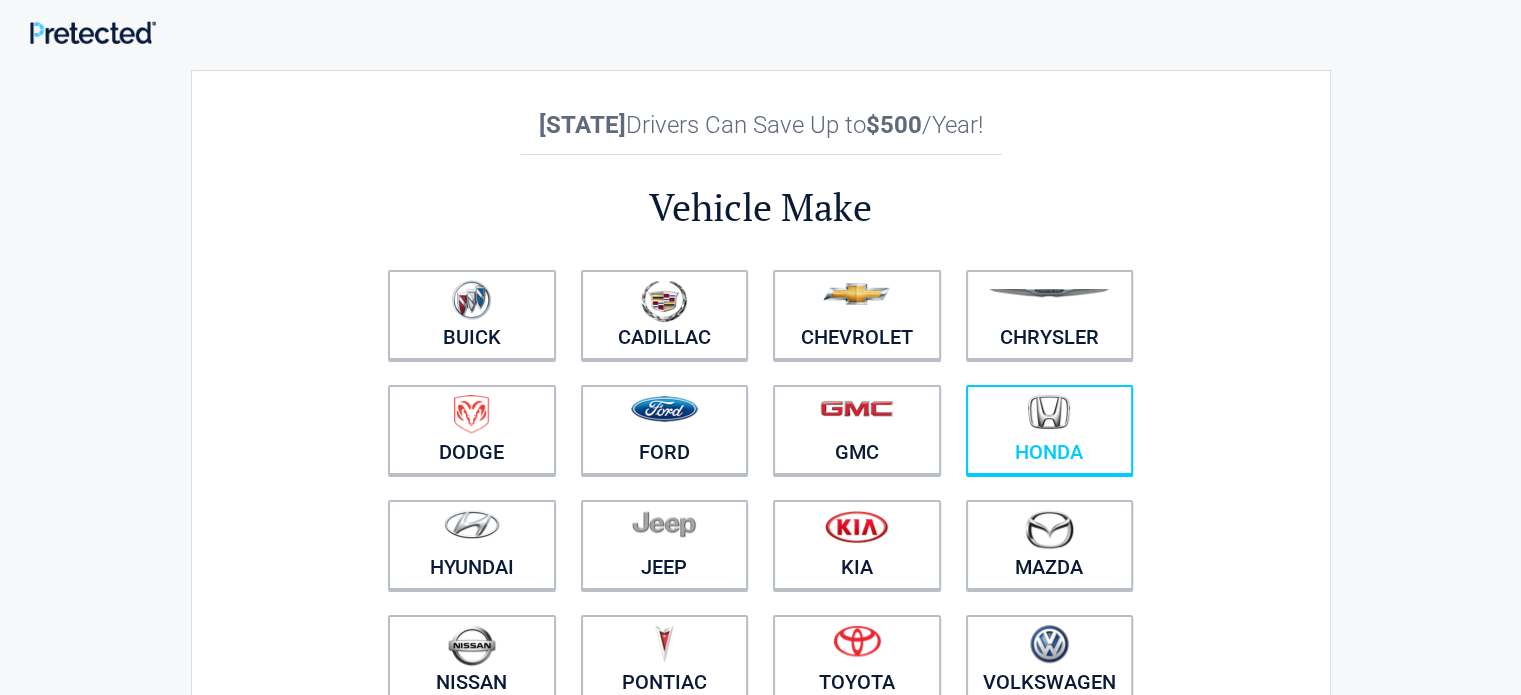 scroll, scrollTop: 100, scrollLeft: 0, axis: vertical 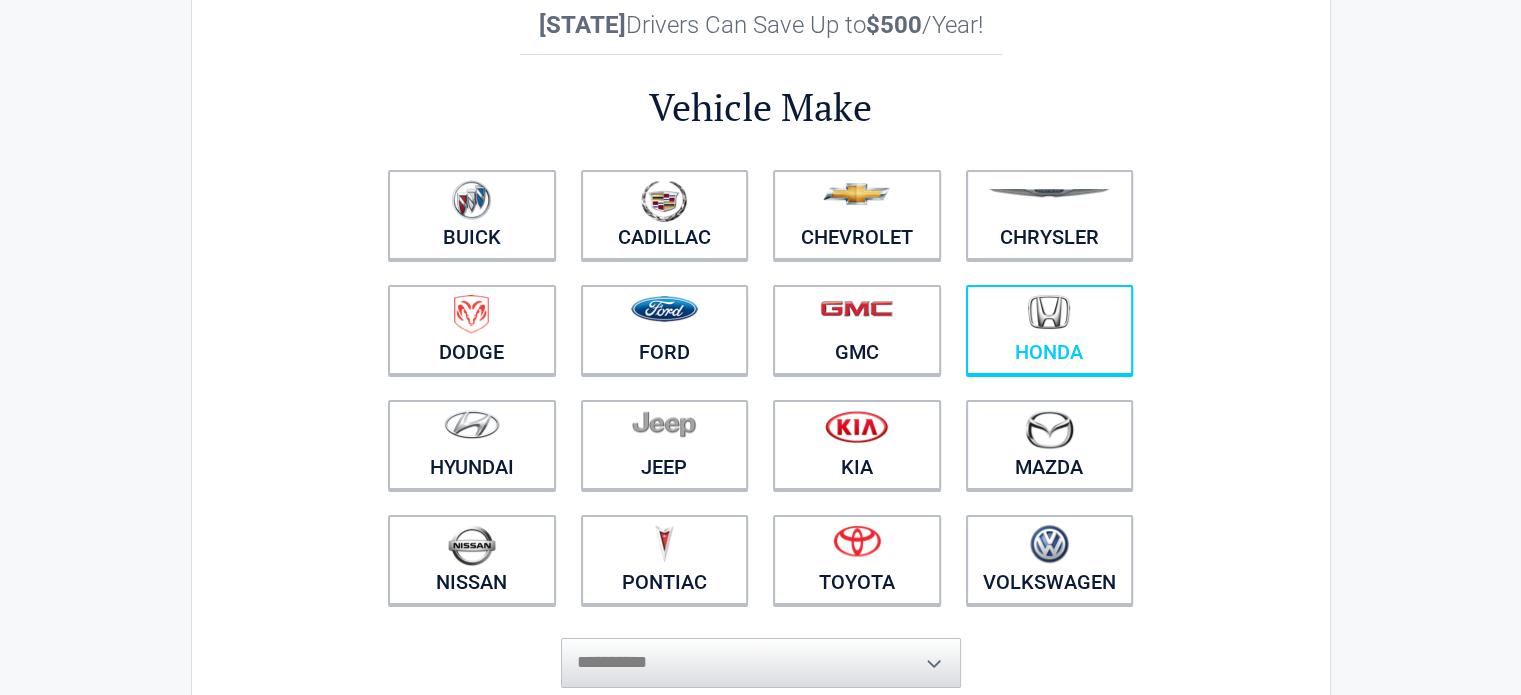 click on "Honda" at bounding box center [1050, 330] 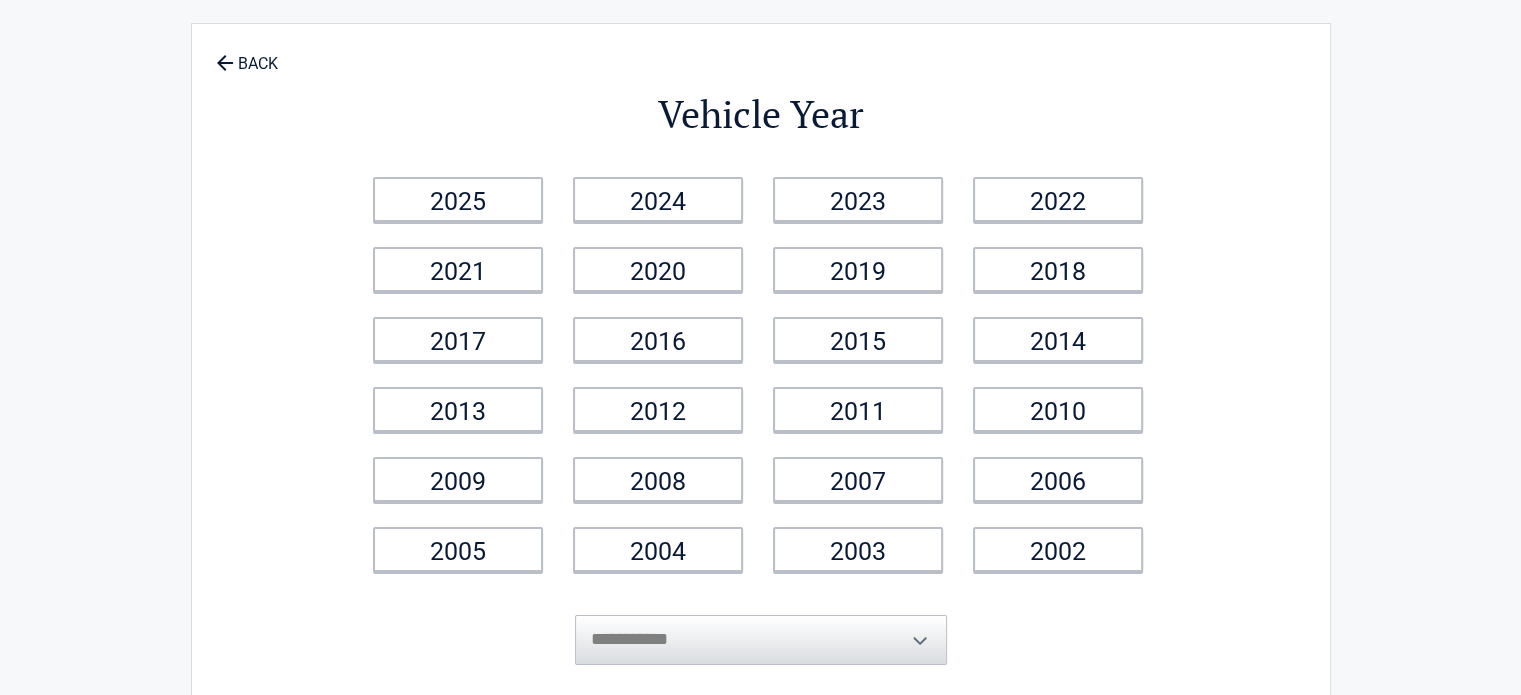 scroll, scrollTop: 0, scrollLeft: 0, axis: both 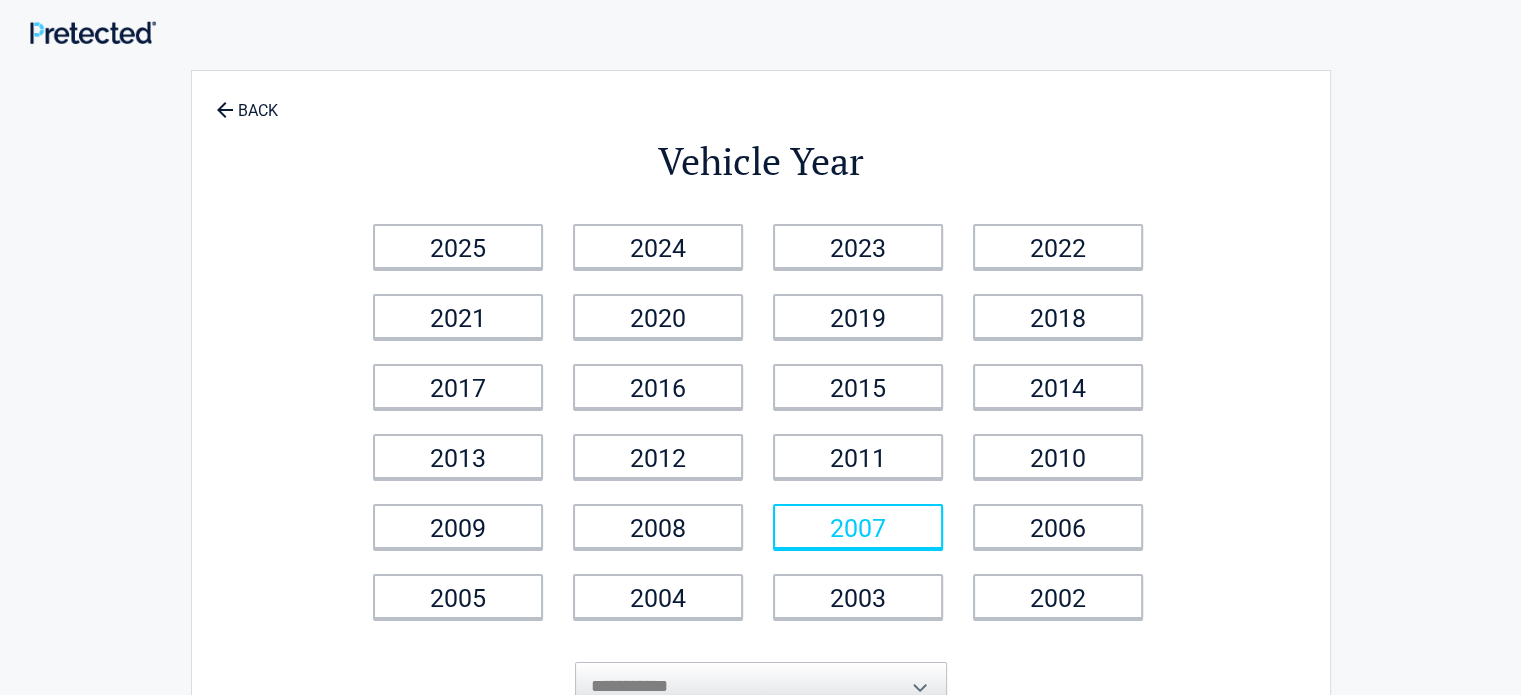 click on "2007" at bounding box center [858, 526] 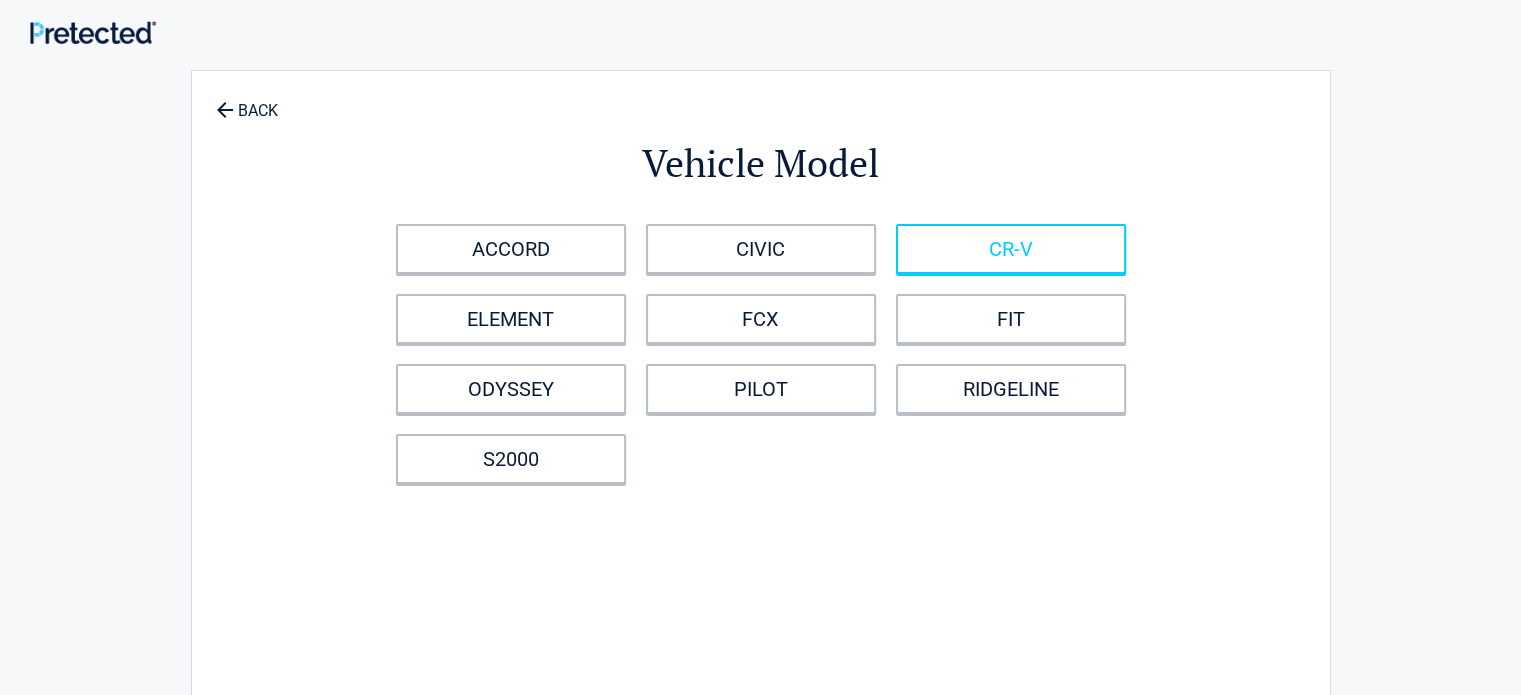 click on "CR-V" at bounding box center (1011, 249) 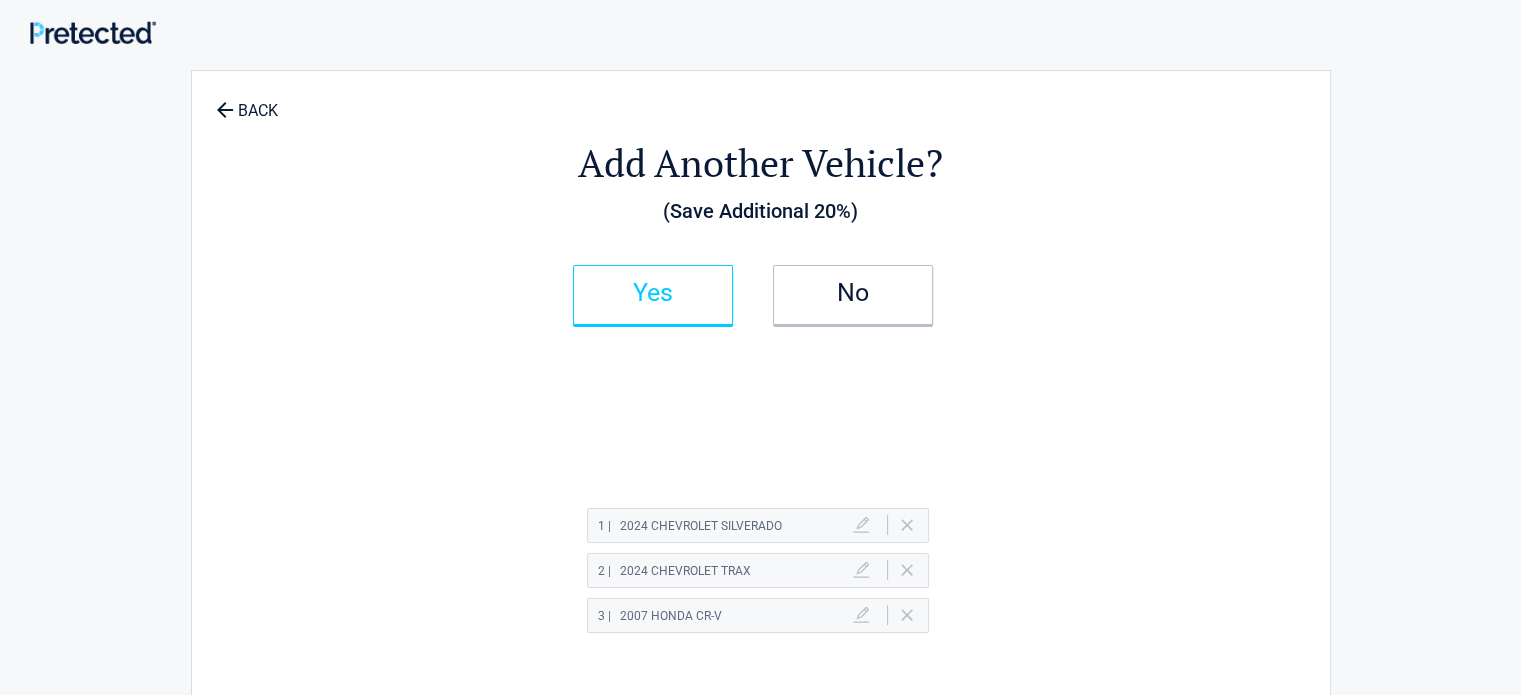 click on "Yes" at bounding box center (653, 295) 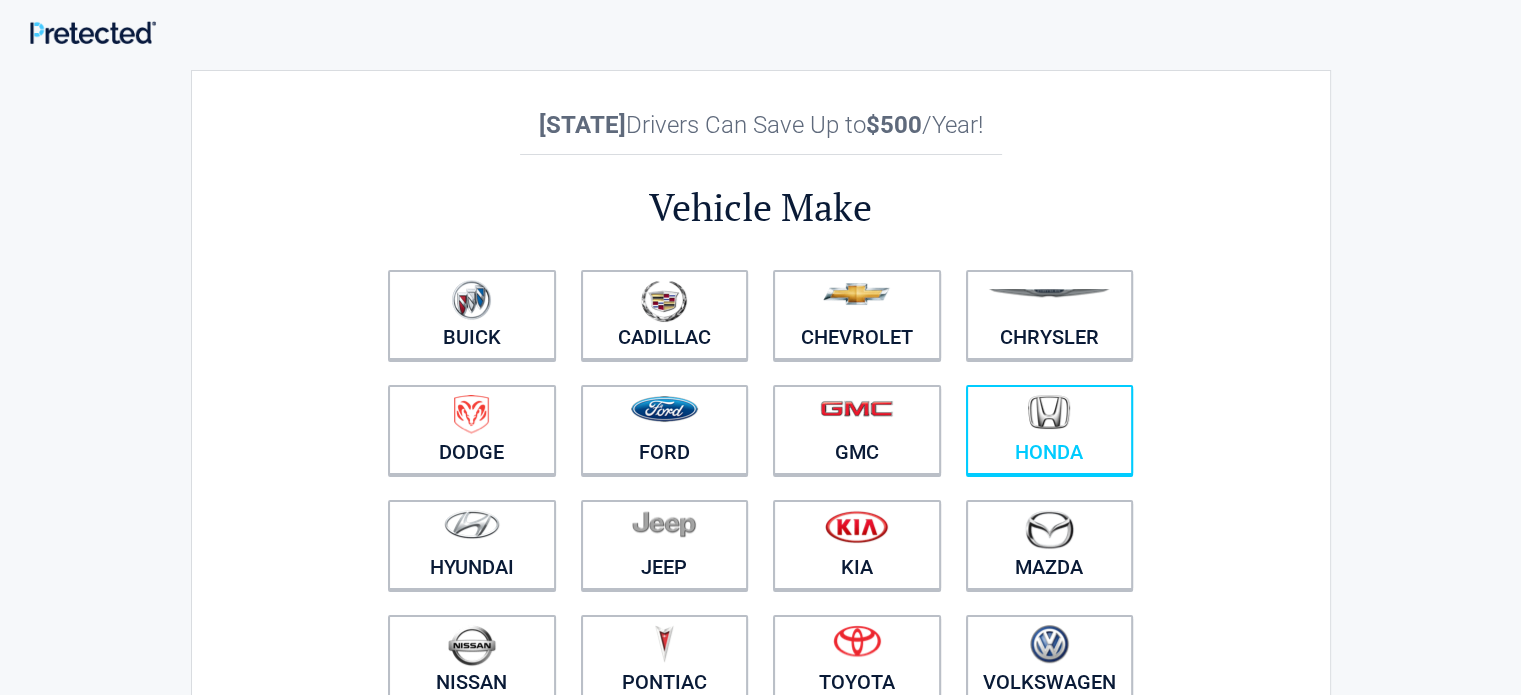 click on "Honda" at bounding box center (1050, 430) 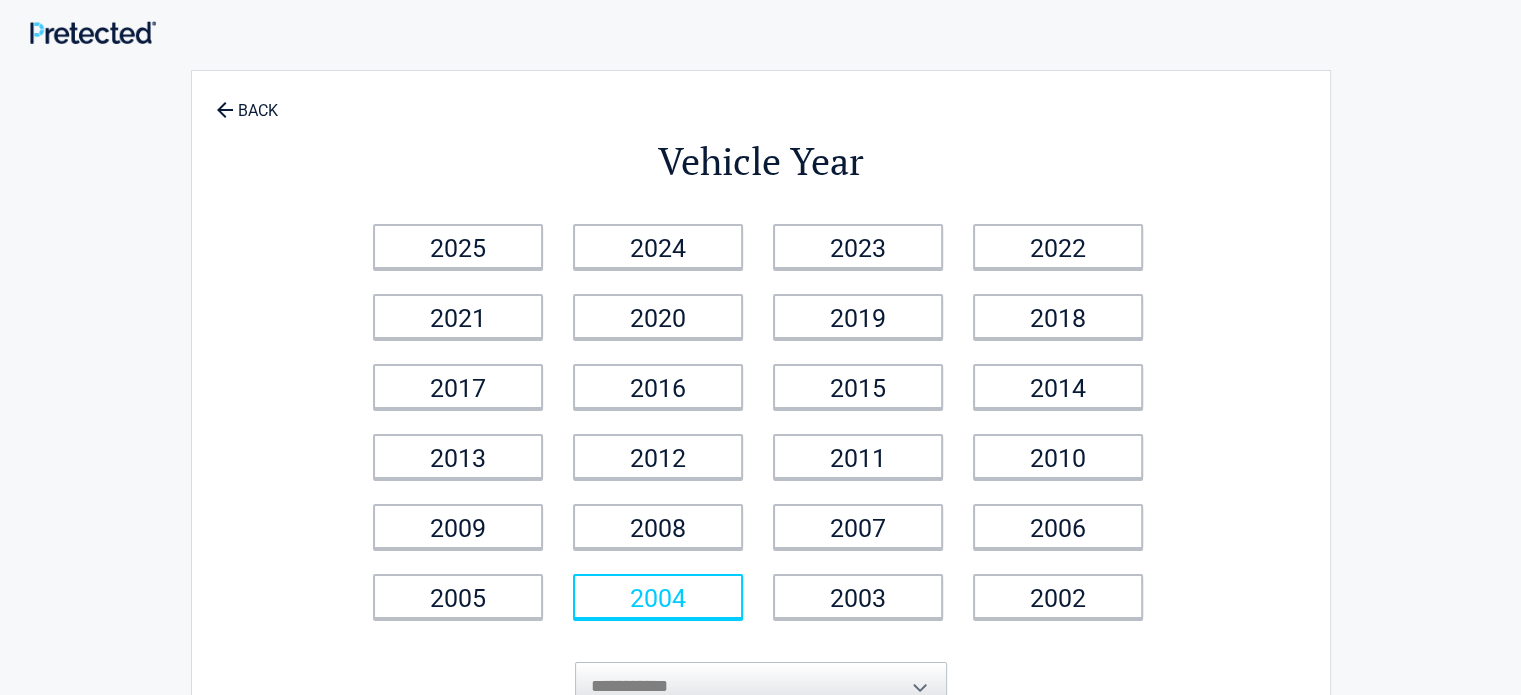 click on "2004" at bounding box center [658, 596] 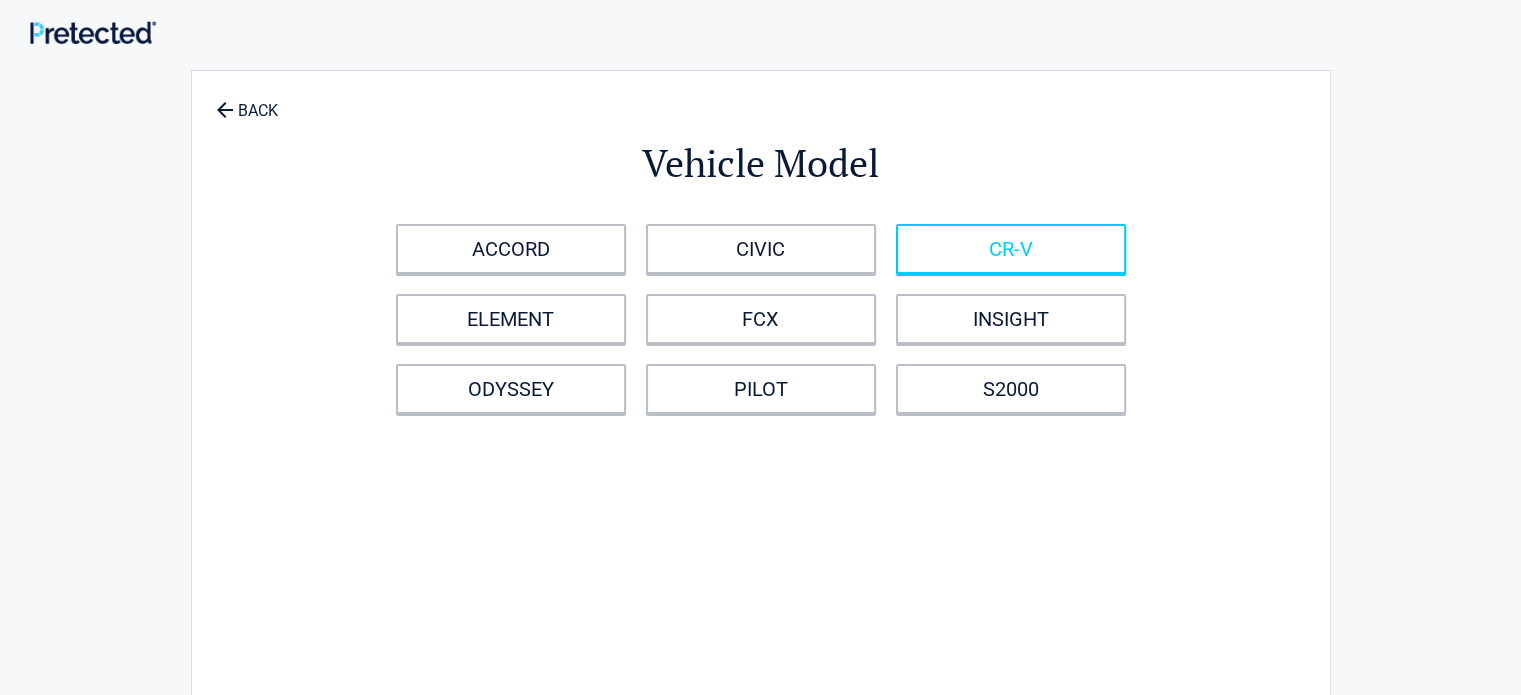 click on "CR-V" at bounding box center [1011, 249] 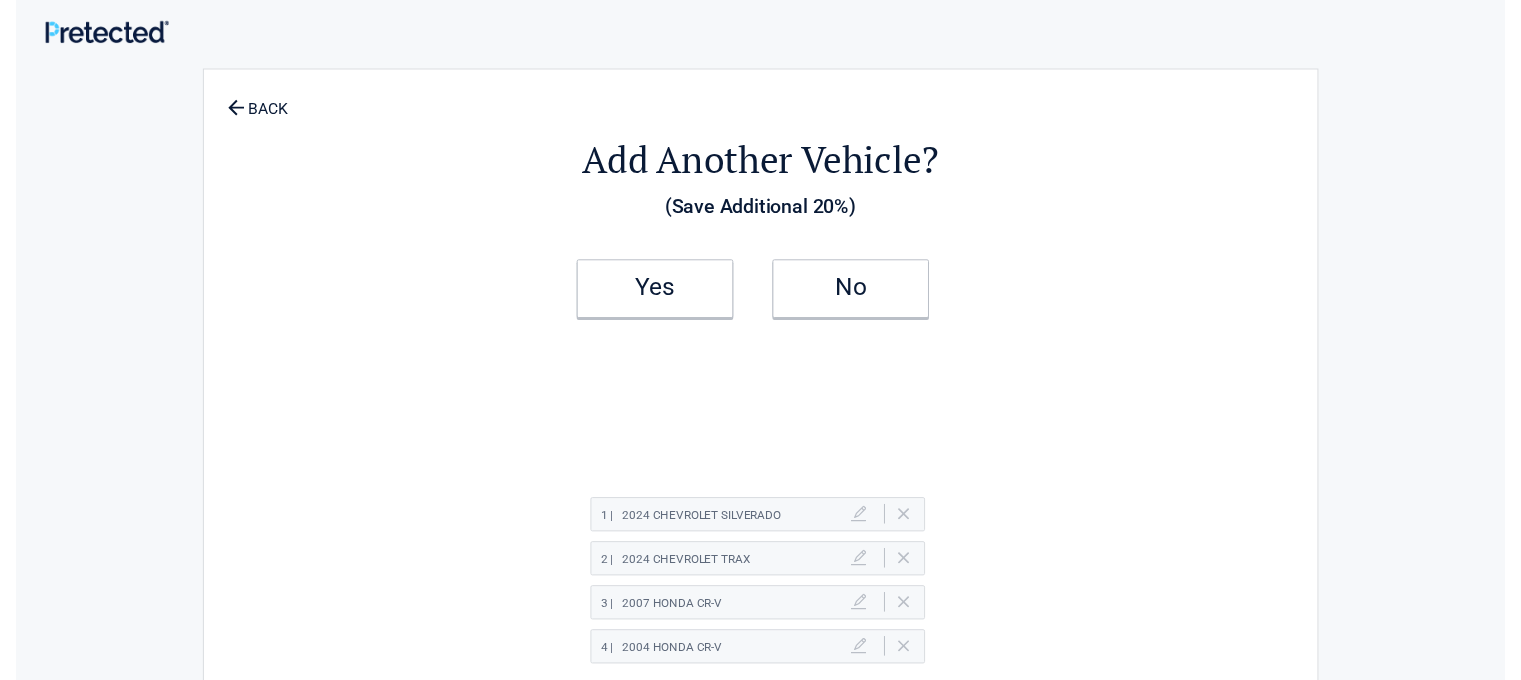 scroll, scrollTop: 100, scrollLeft: 0, axis: vertical 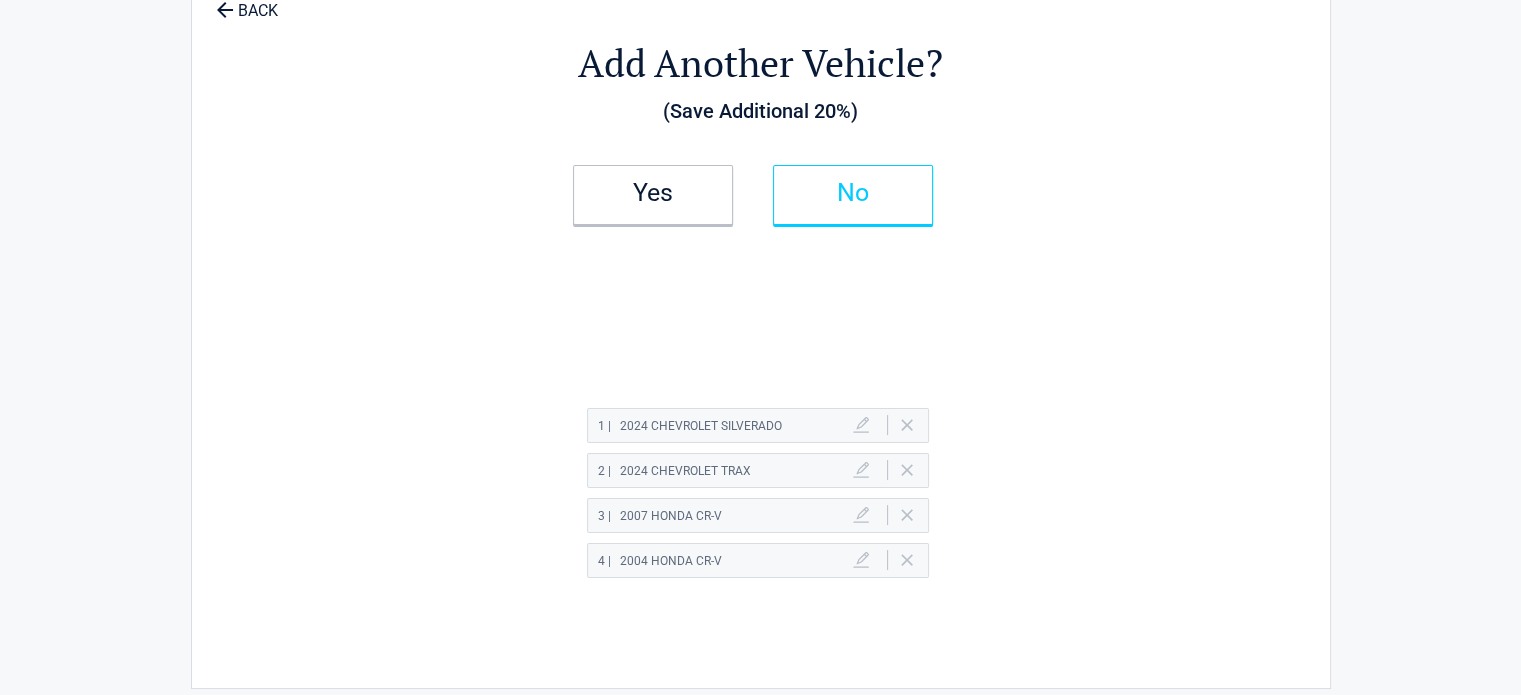 click on "No" at bounding box center (853, 193) 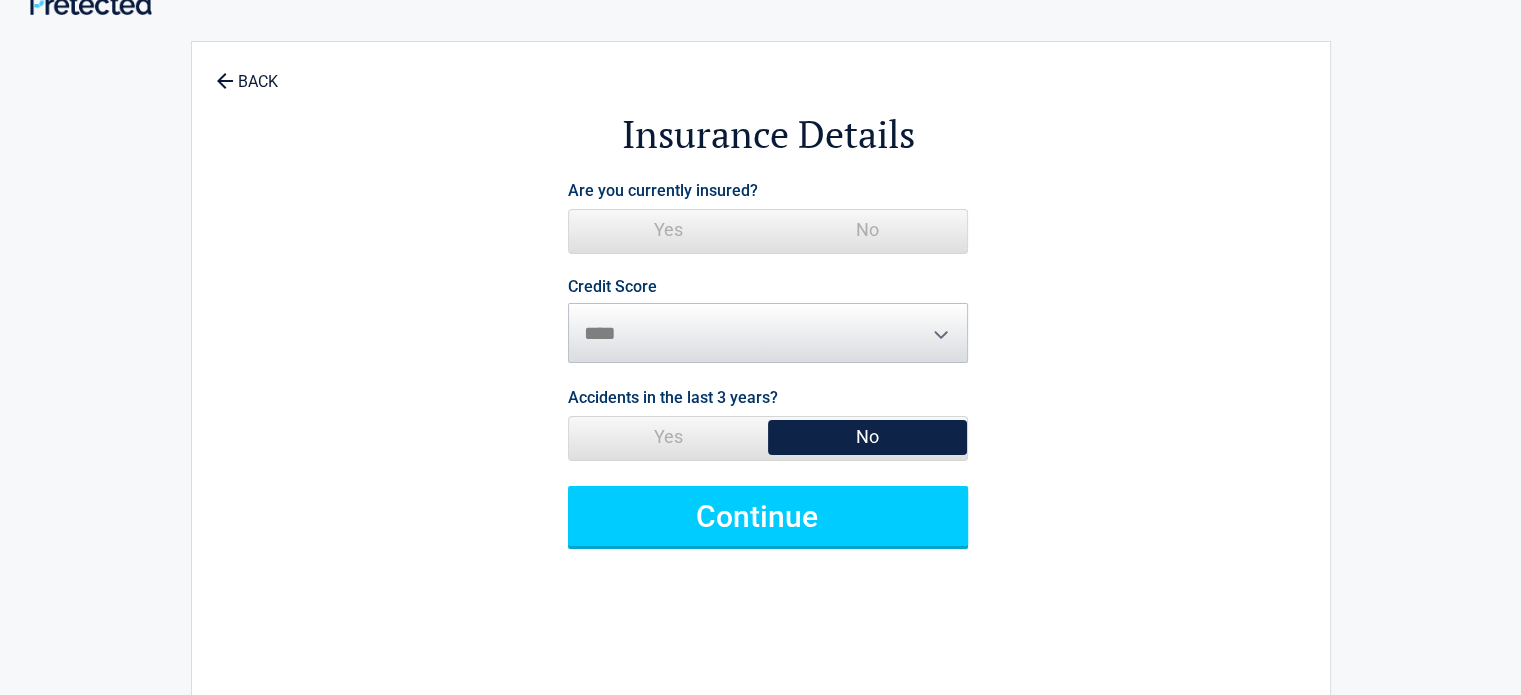 scroll, scrollTop: 0, scrollLeft: 0, axis: both 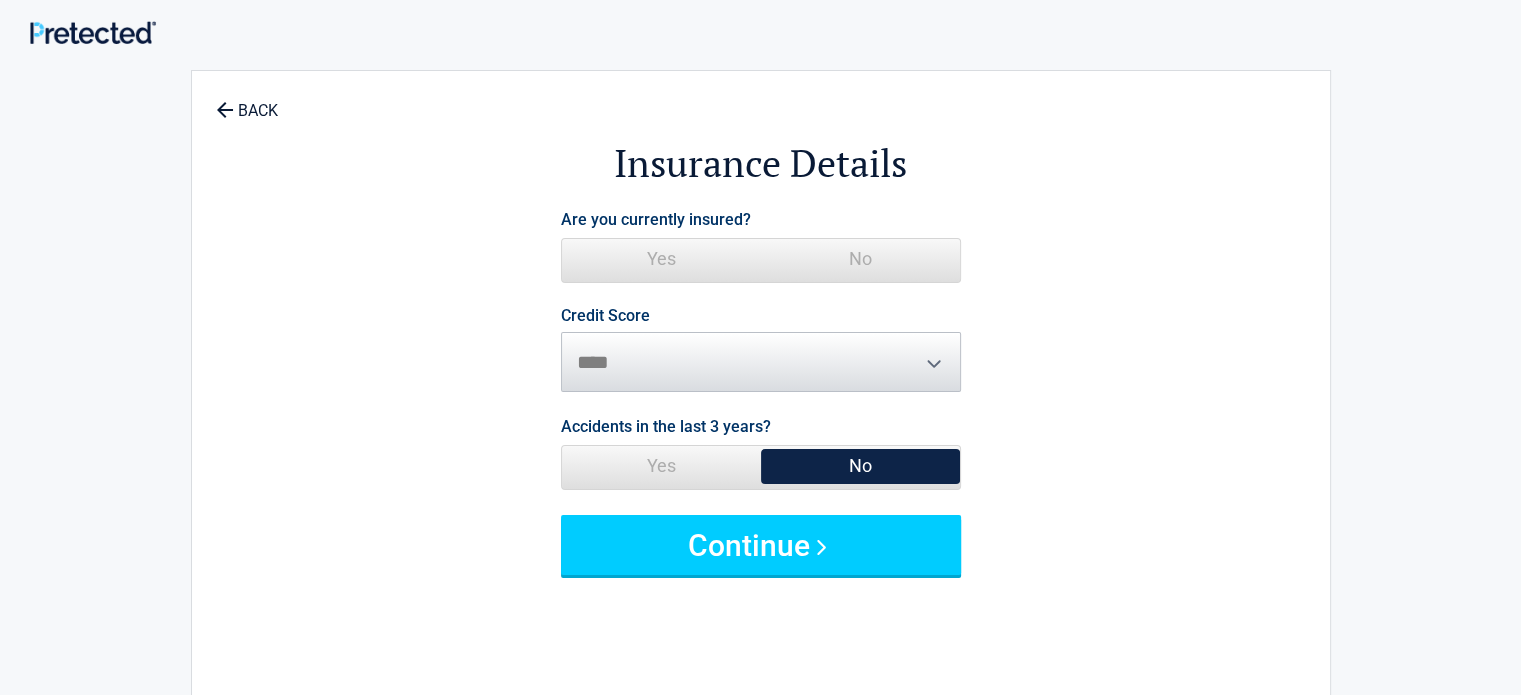 click on "Yes" at bounding box center (661, 259) 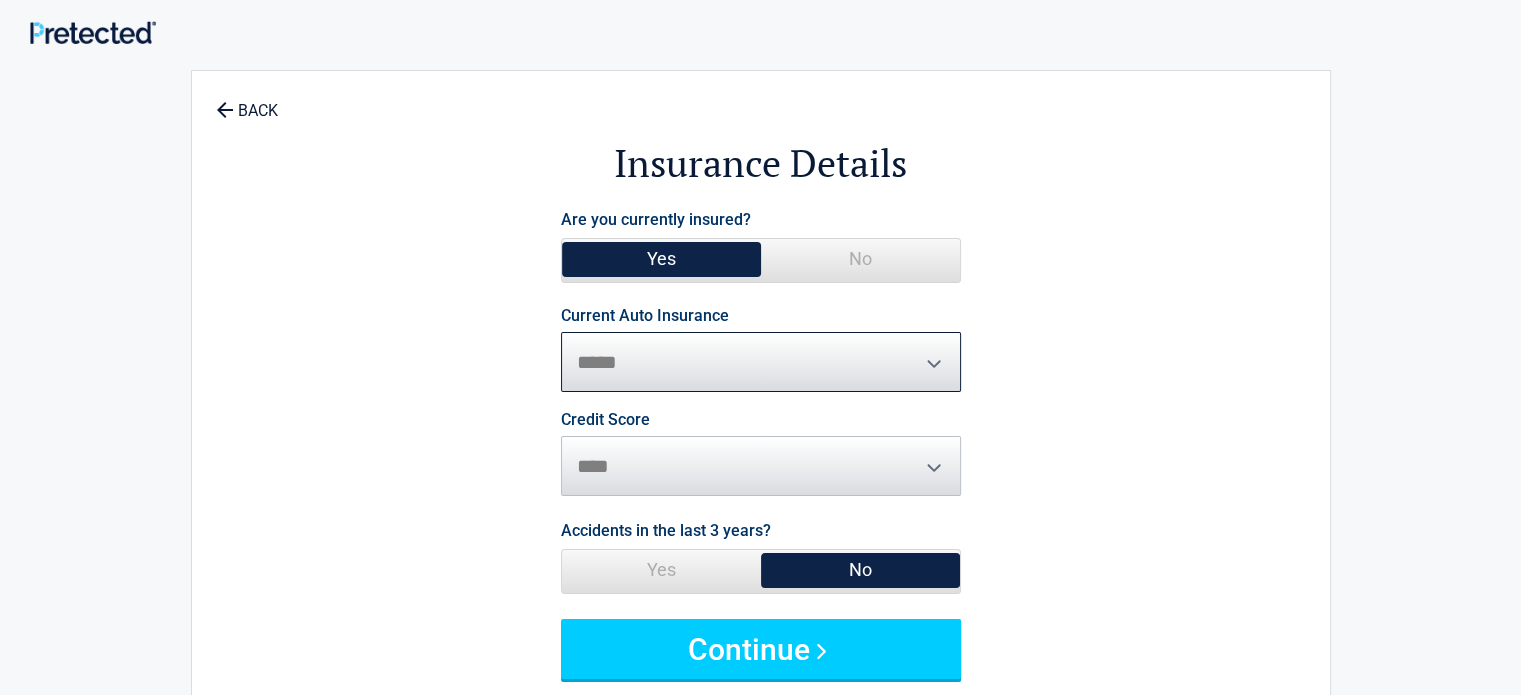 click on "**********" at bounding box center (761, 362) 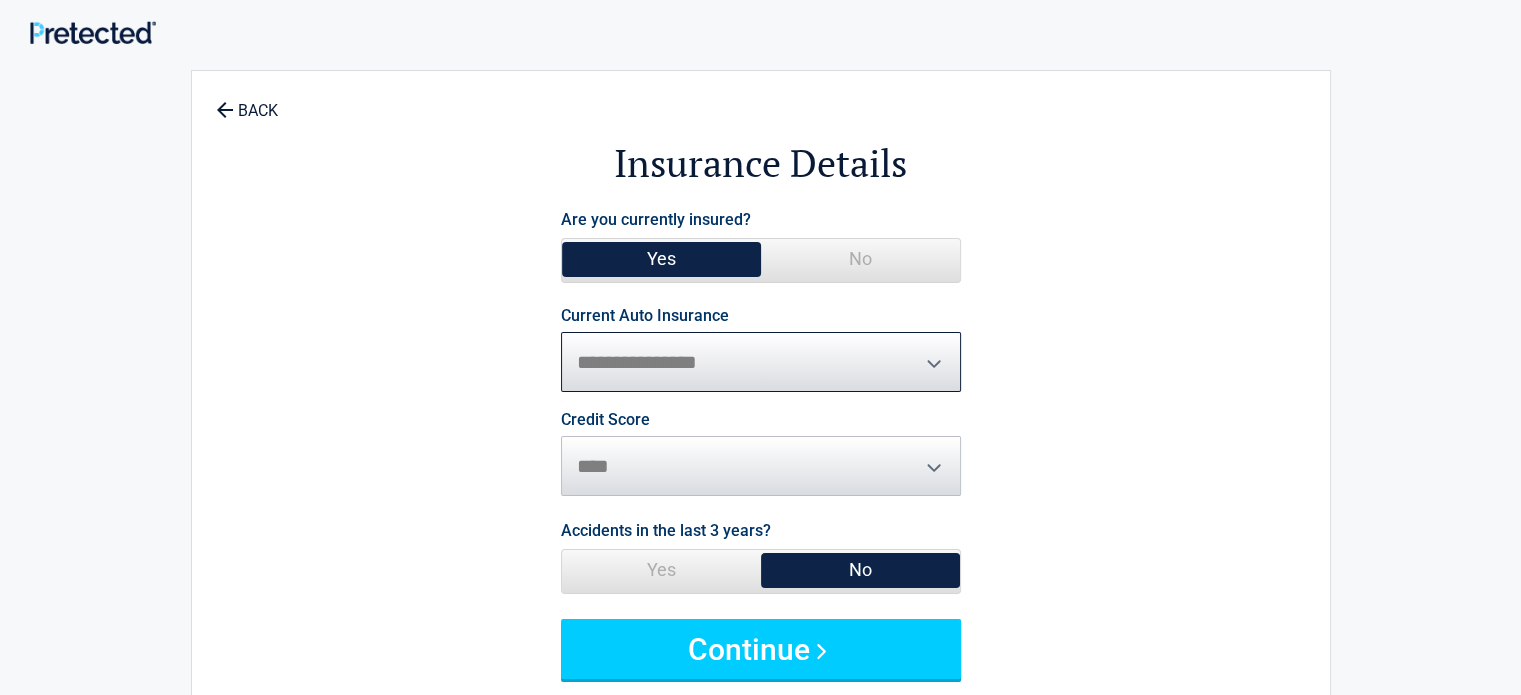 click on "**********" at bounding box center (761, 362) 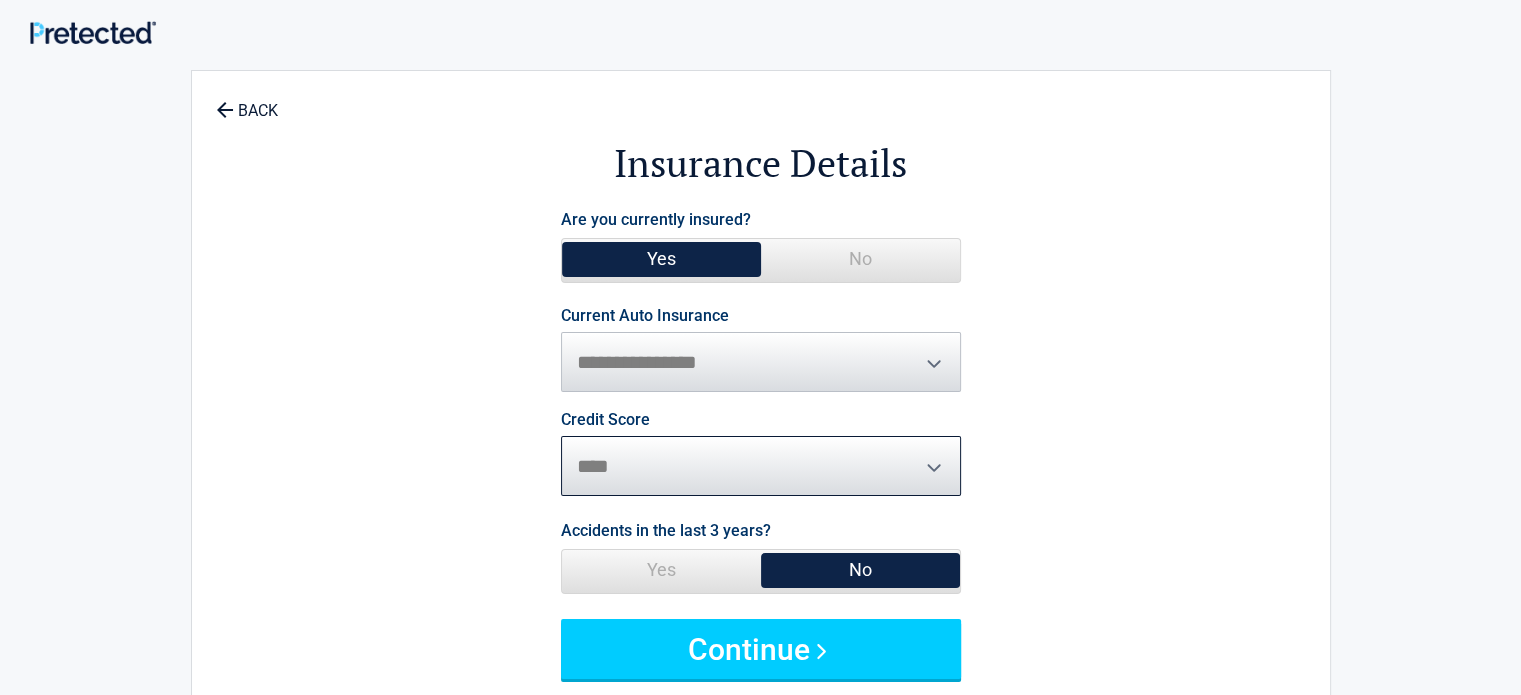 click on "*********
****
*******
****" at bounding box center (761, 466) 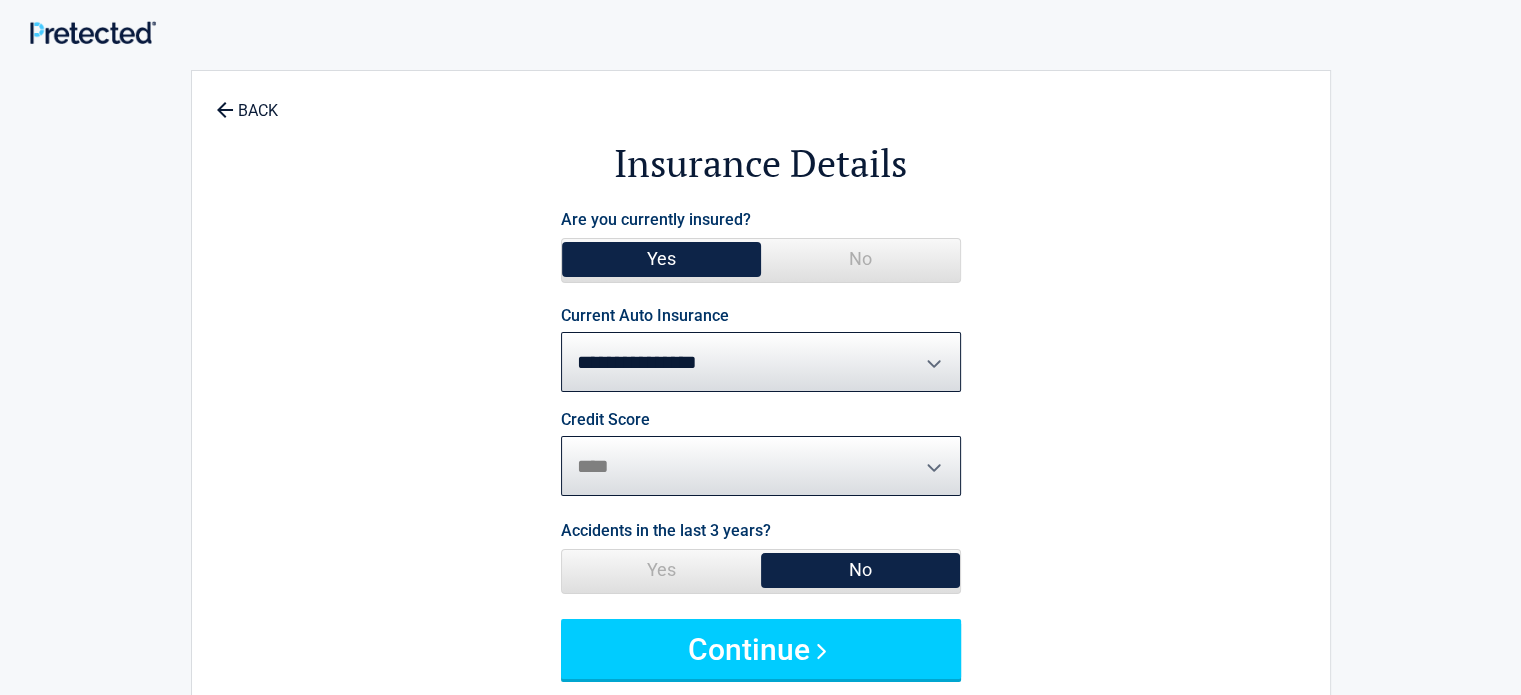 select on "*********" 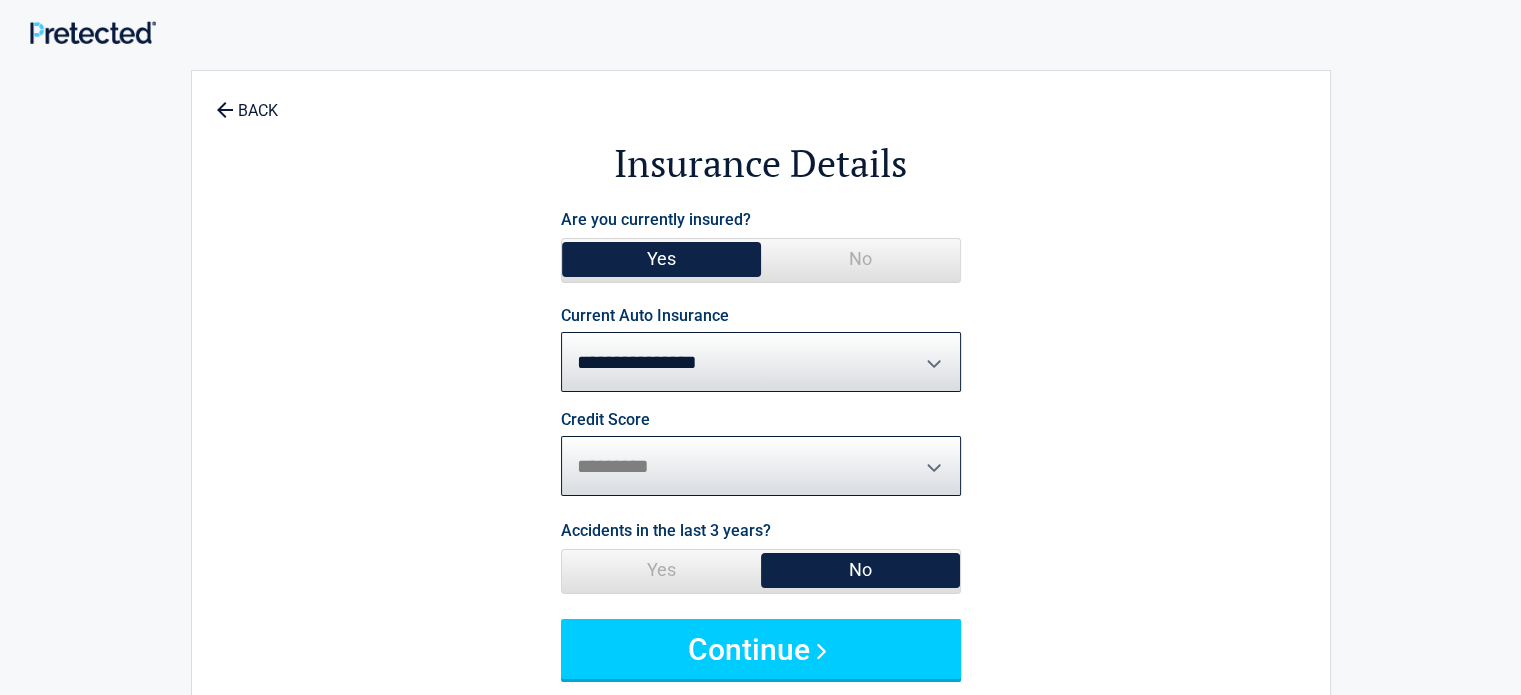 click on "*********
****
*******
****" at bounding box center (761, 466) 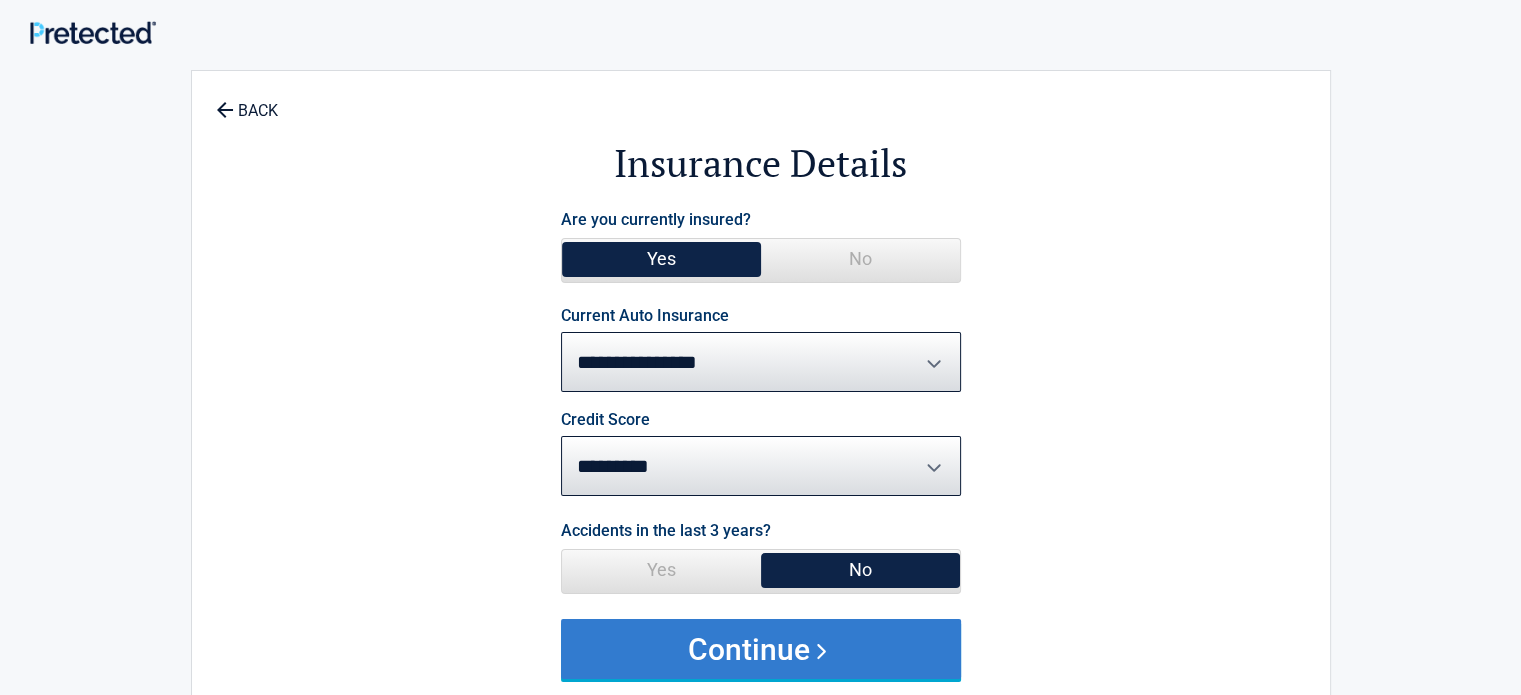 click on "Continue" at bounding box center (761, 649) 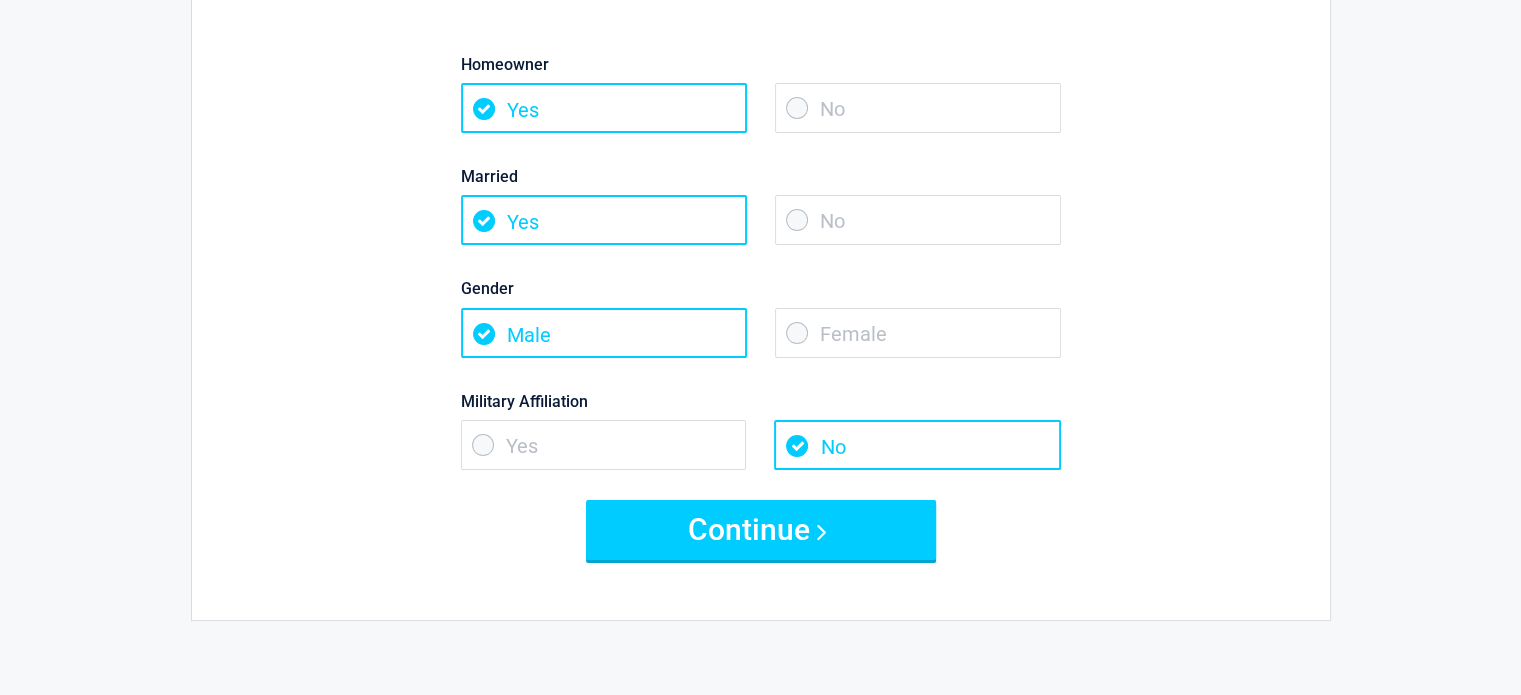 scroll, scrollTop: 200, scrollLeft: 0, axis: vertical 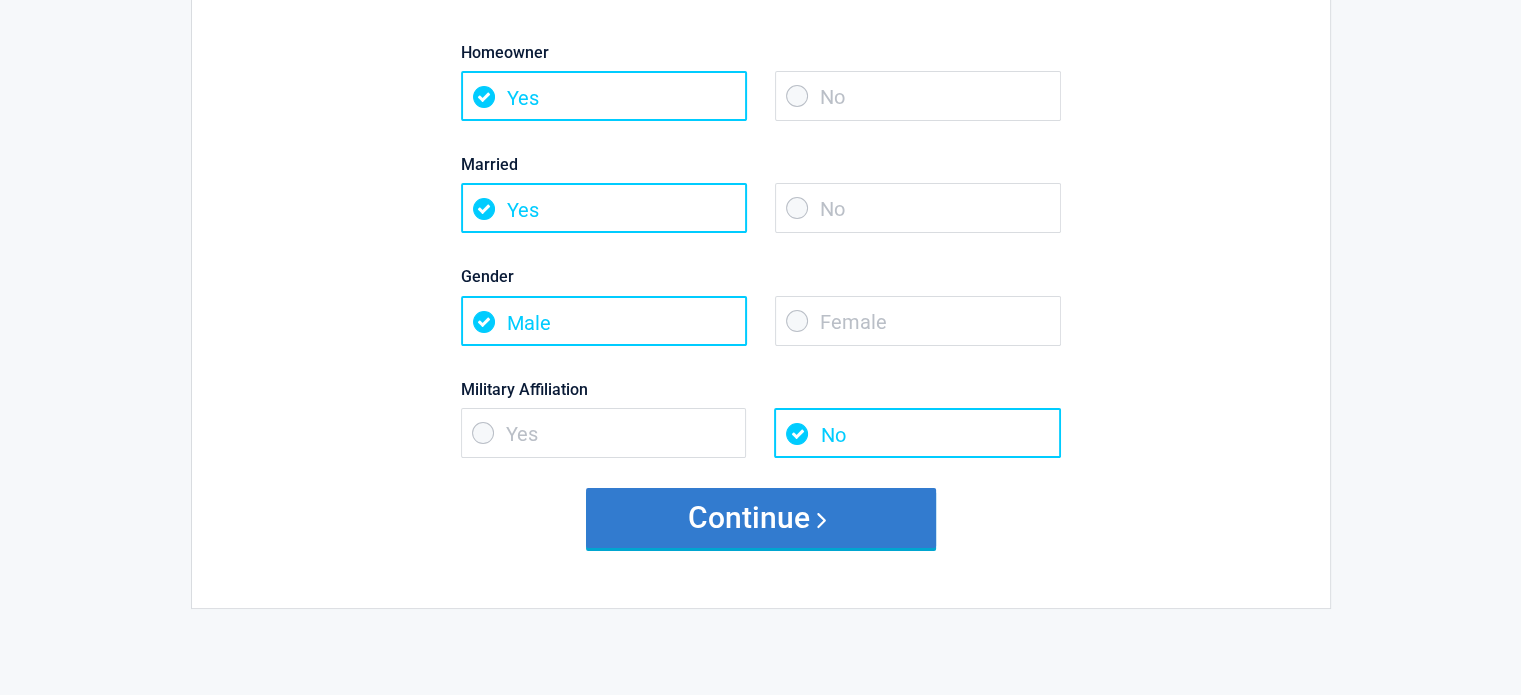 click on "Continue" at bounding box center [761, 518] 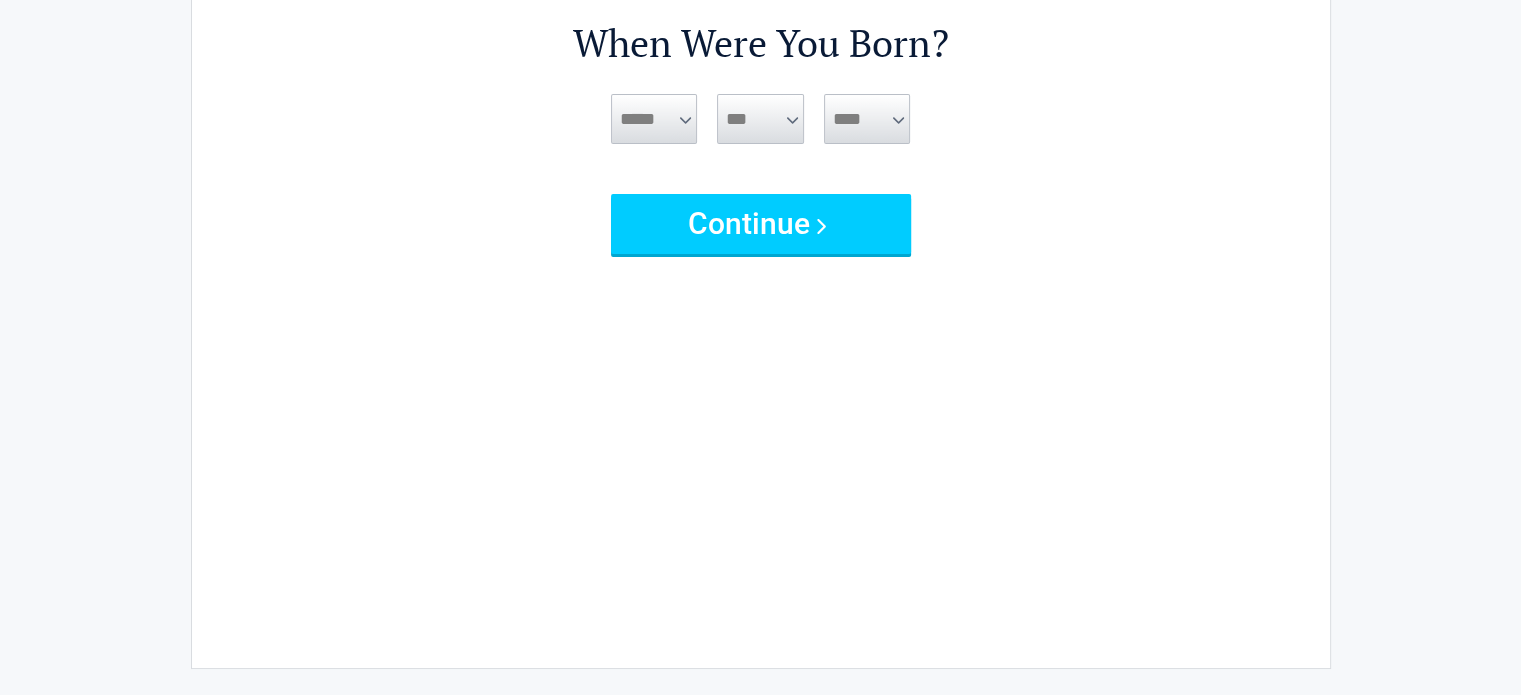 scroll, scrollTop: 0, scrollLeft: 0, axis: both 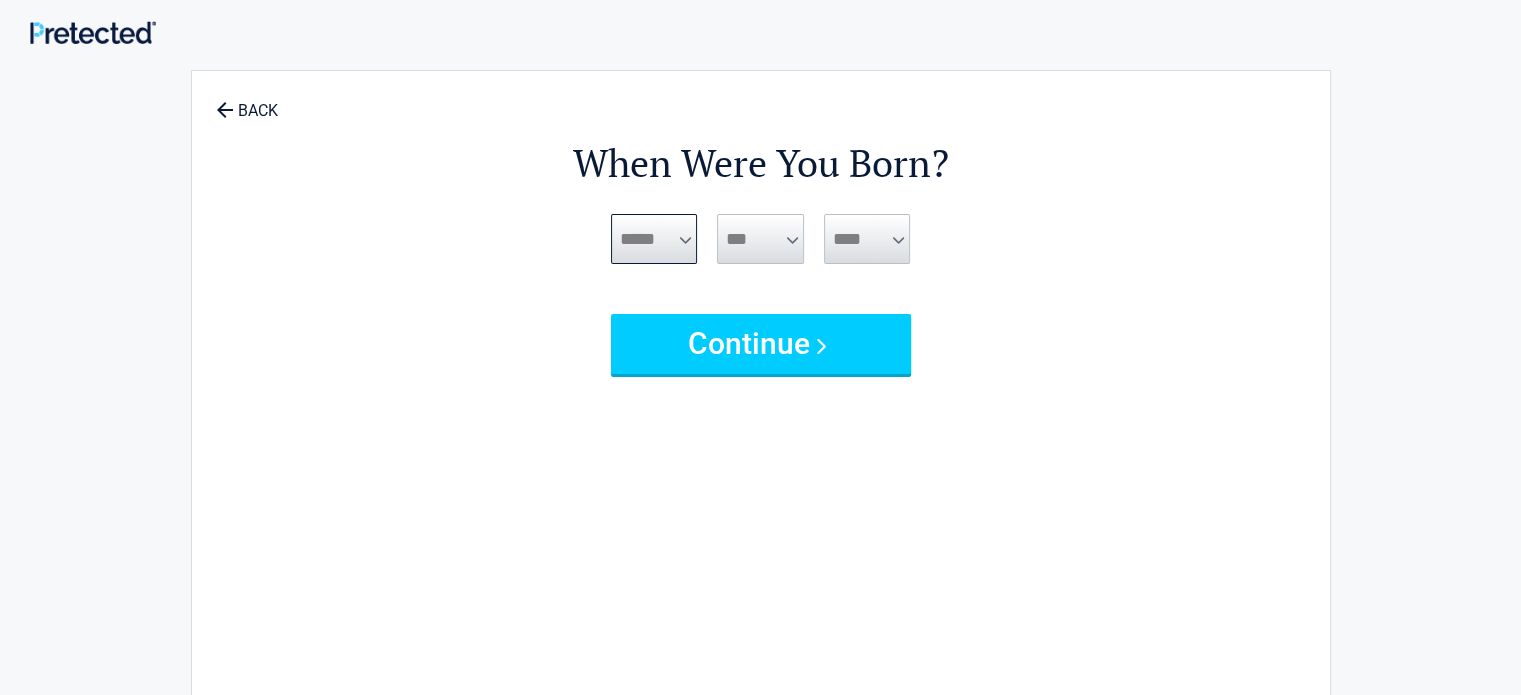 click on "*****
***
***
***
***
***
***
***
***
***
***
***
***" at bounding box center [654, 239] 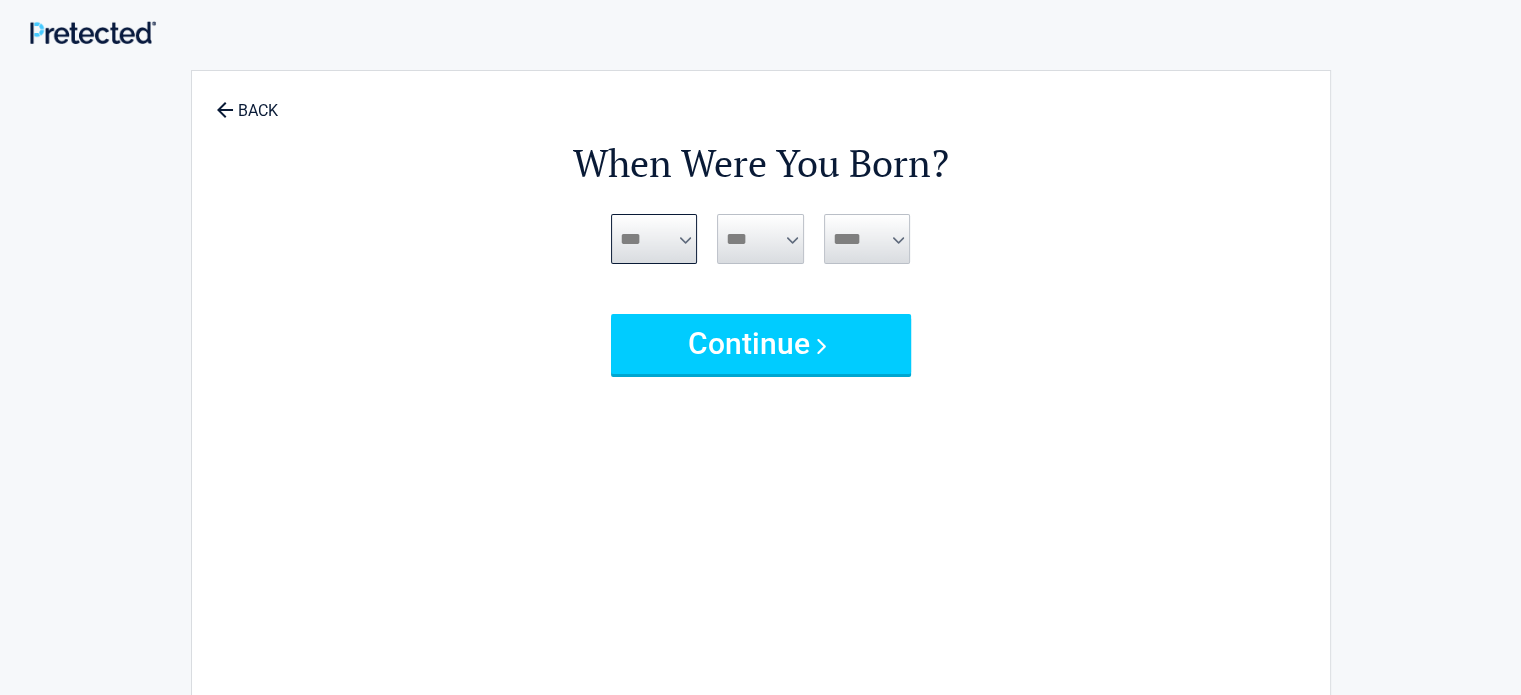 click on "*****
***
***
***
***
***
***
***
***
***
***
***
***" at bounding box center (654, 239) 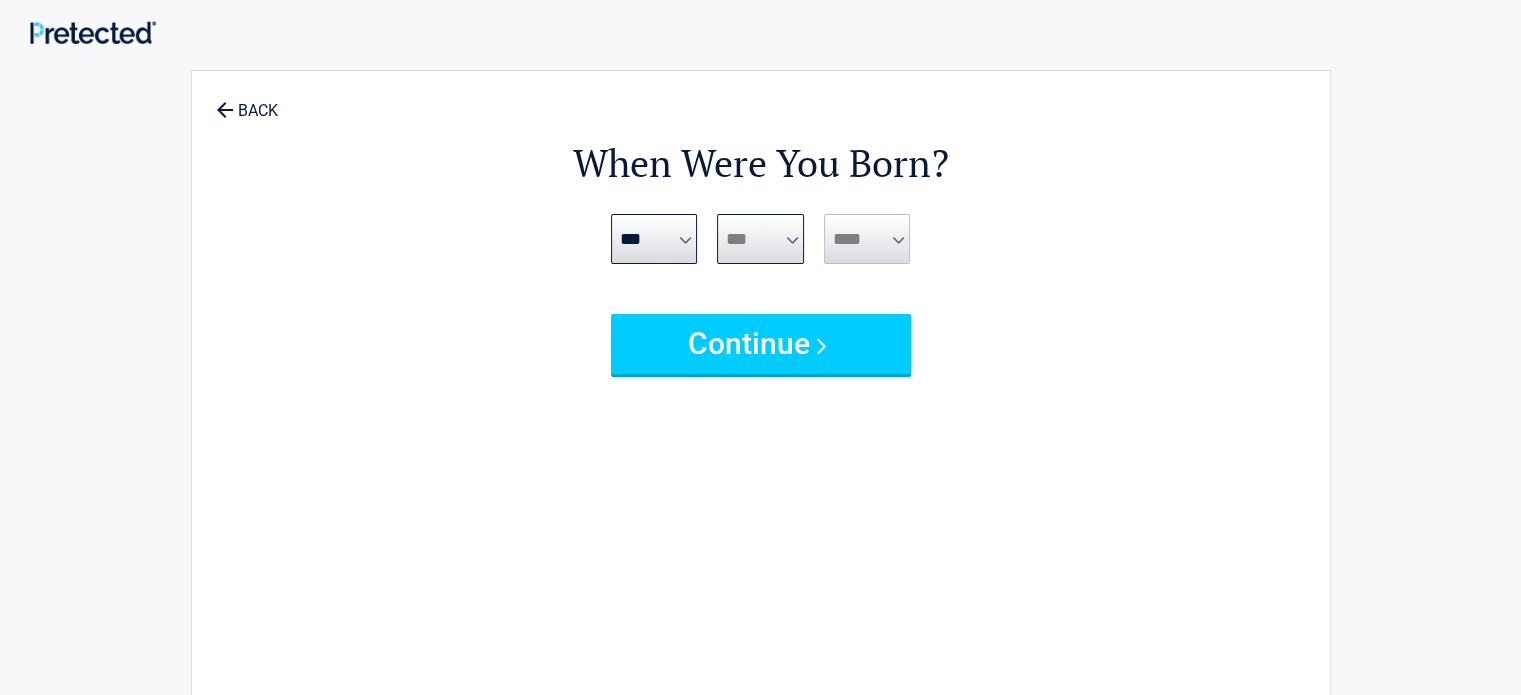 click on "*** * * * * * * * * * ** ** ** ** ** ** ** ** ** ** ** ** ** ** ** ** ** ** ** ** ** **" at bounding box center (760, 239) 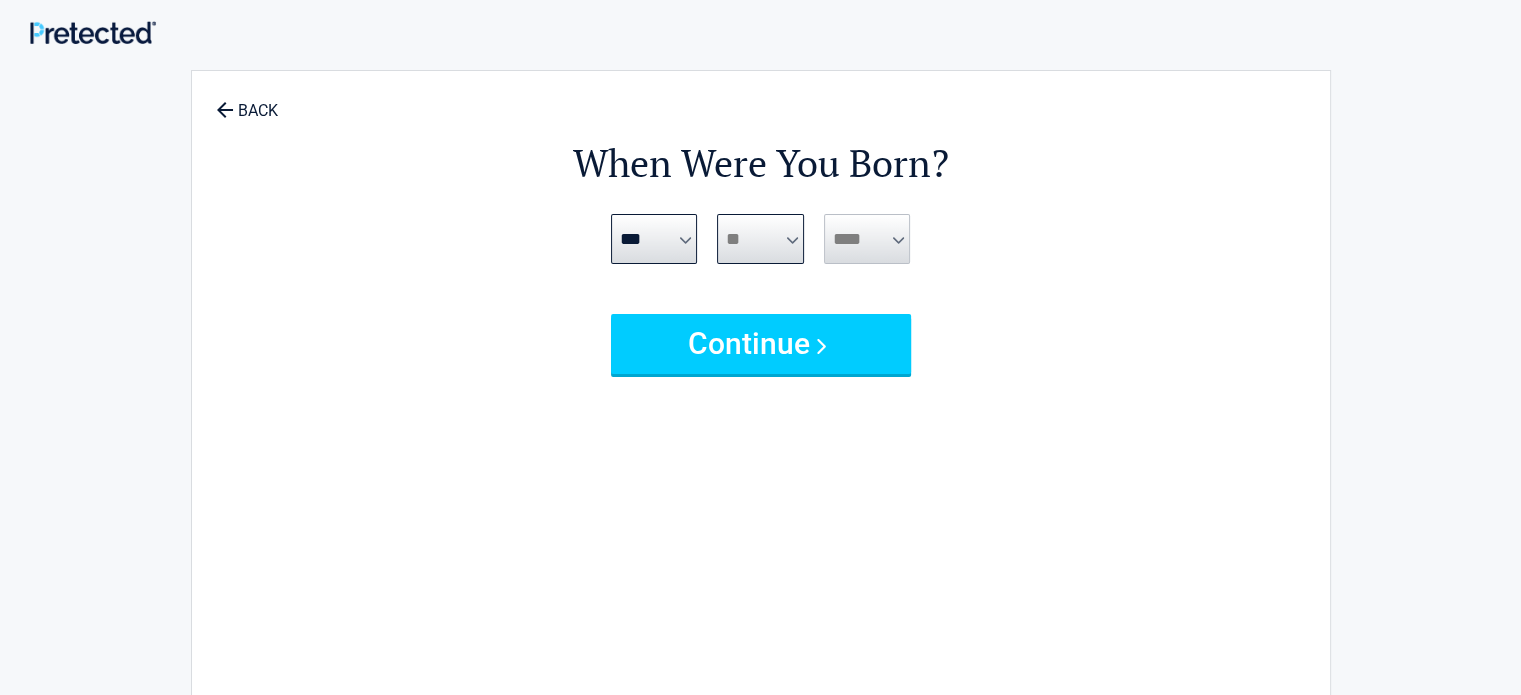 click on "*** * * * * * * * * * ** ** ** ** ** ** ** ** ** ** ** ** ** ** ** ** ** ** ** ** ** **" at bounding box center [760, 239] 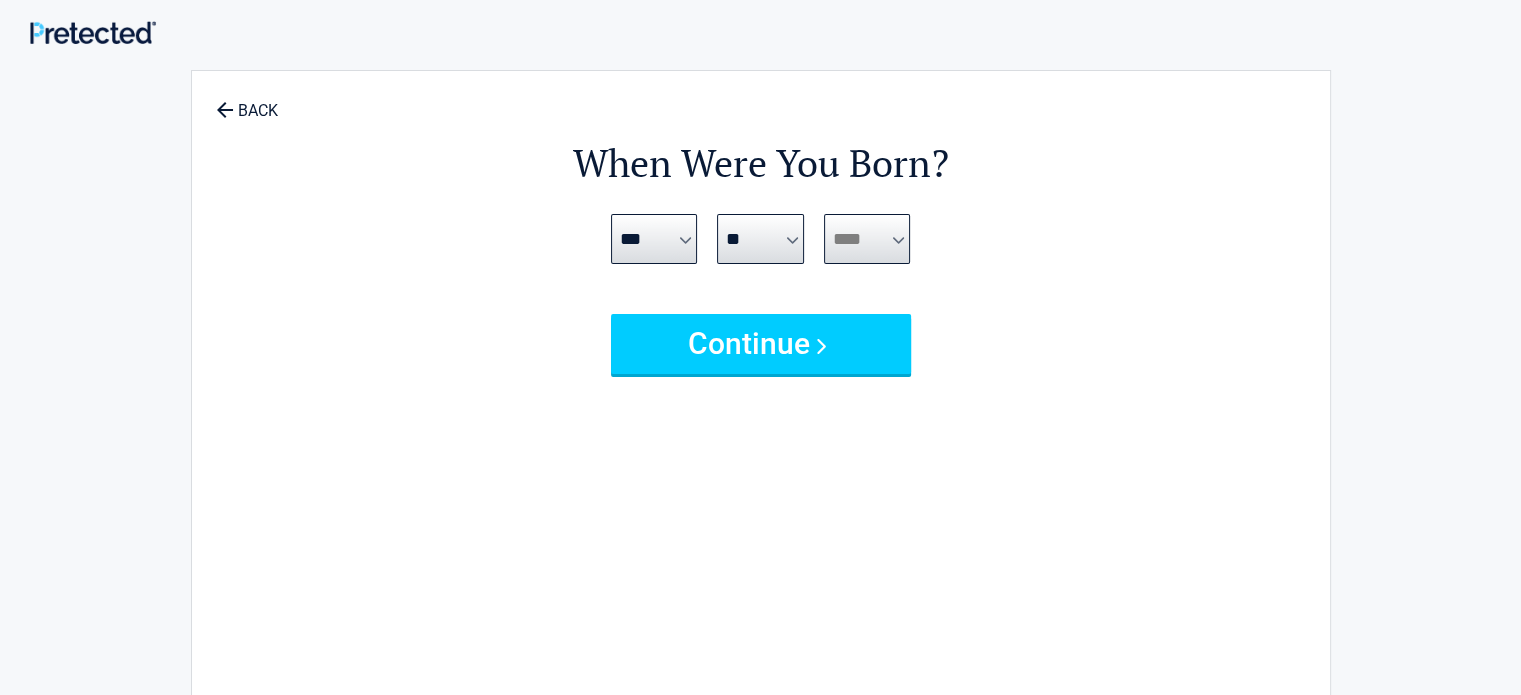 click on "****
****
****
****
****
****
****
****
****
****
****
****
****
****
****
****
****
****
****
****
****
****
****
****
****
****
****
****
****
****
****
****
****
****
****
****
****
****
****
****
****
****
****
****
****
****
****
****
****
****
****
****
****
****
****
****
****
****
****
****
****
****
****
****" at bounding box center (867, 239) 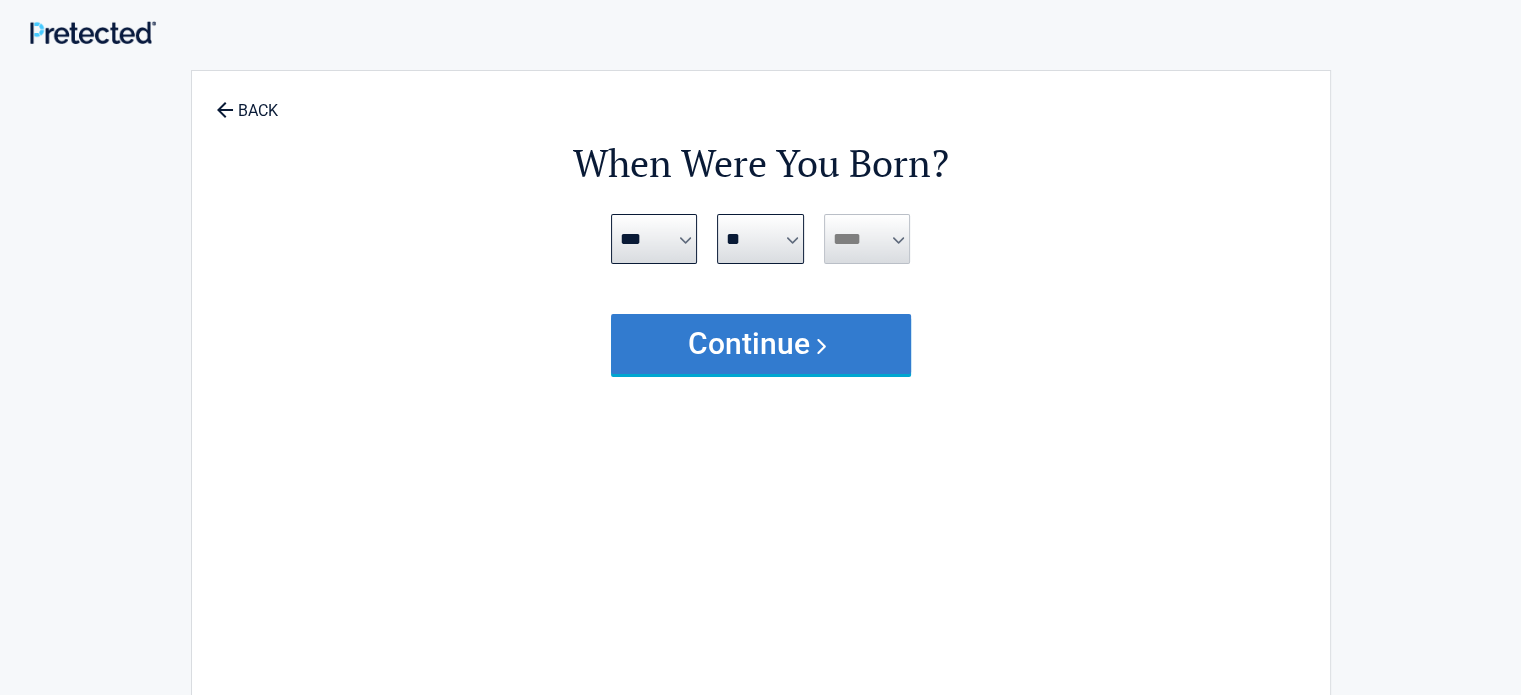 click on "Continue" at bounding box center [761, 344] 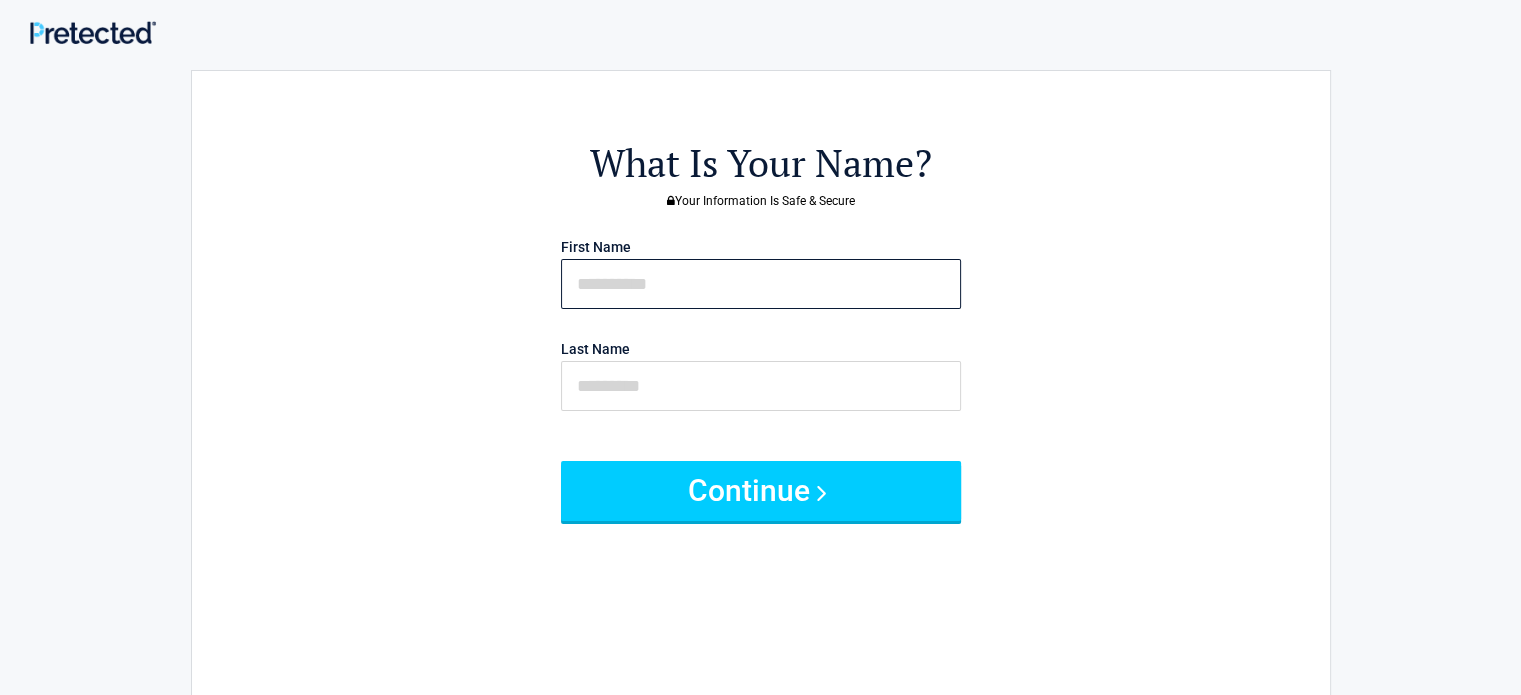 click at bounding box center [761, 284] 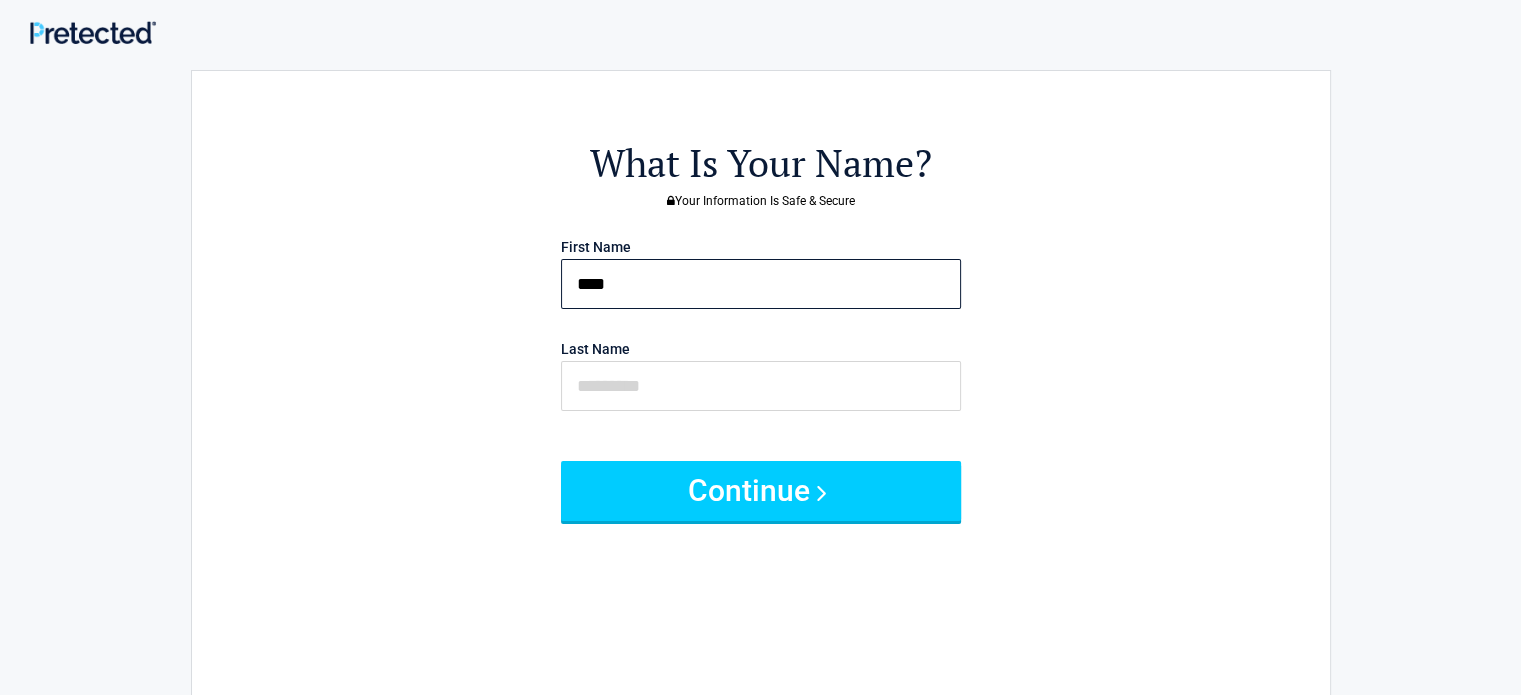 type on "****" 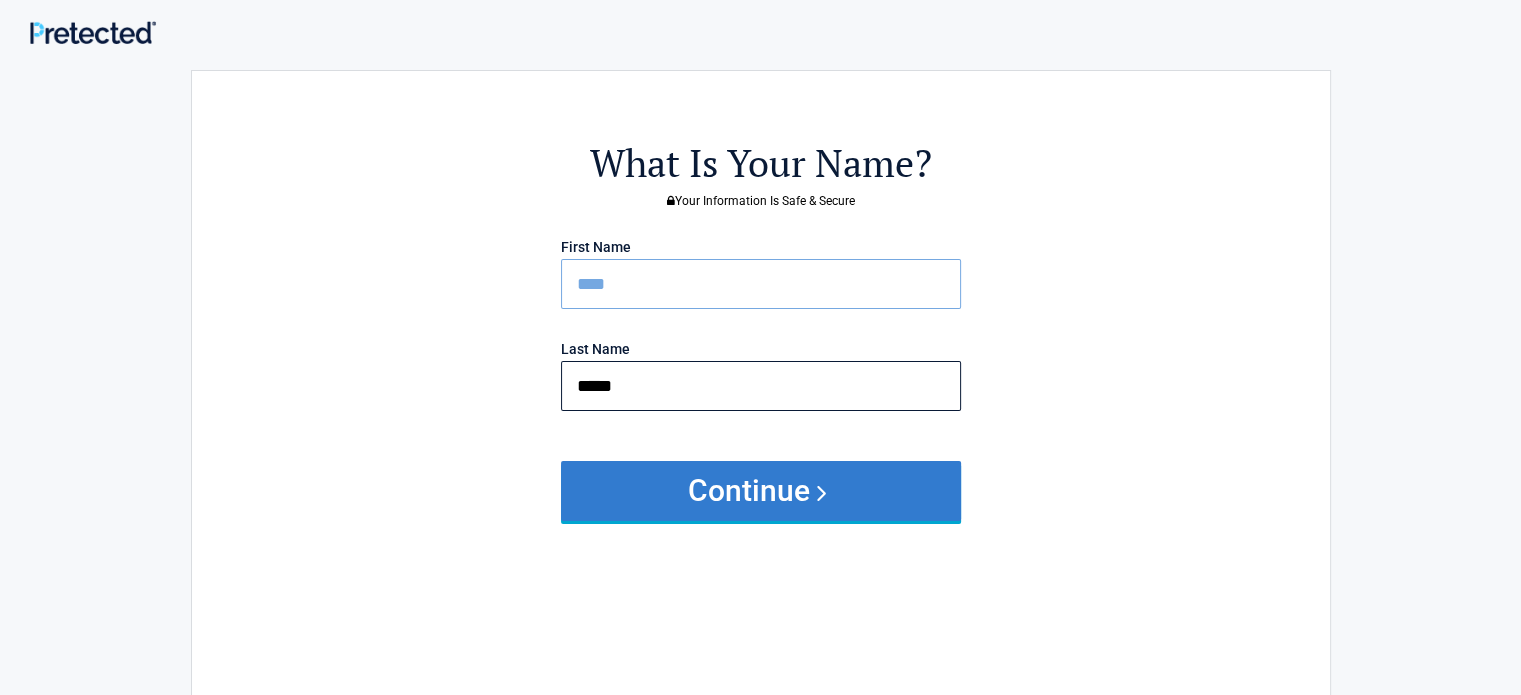 type on "*****" 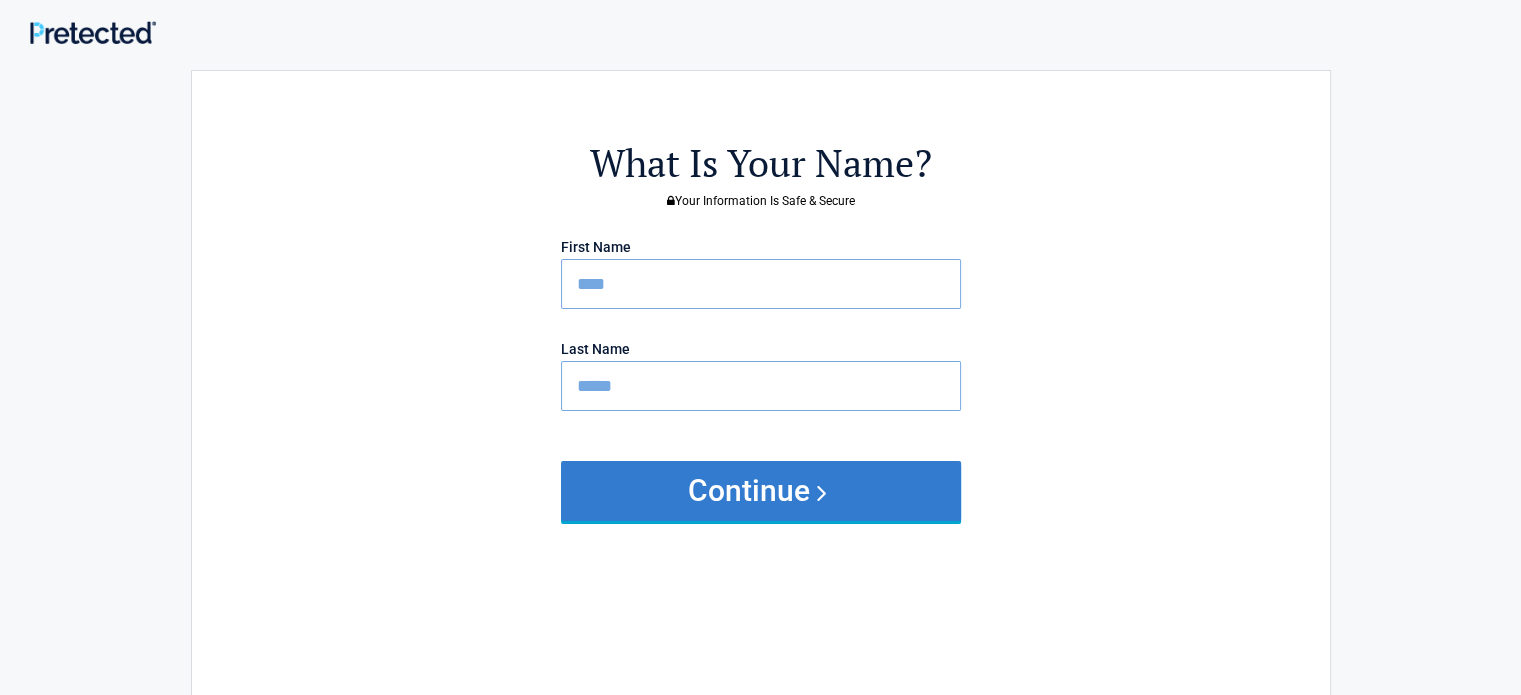click on "Continue" at bounding box center [761, 491] 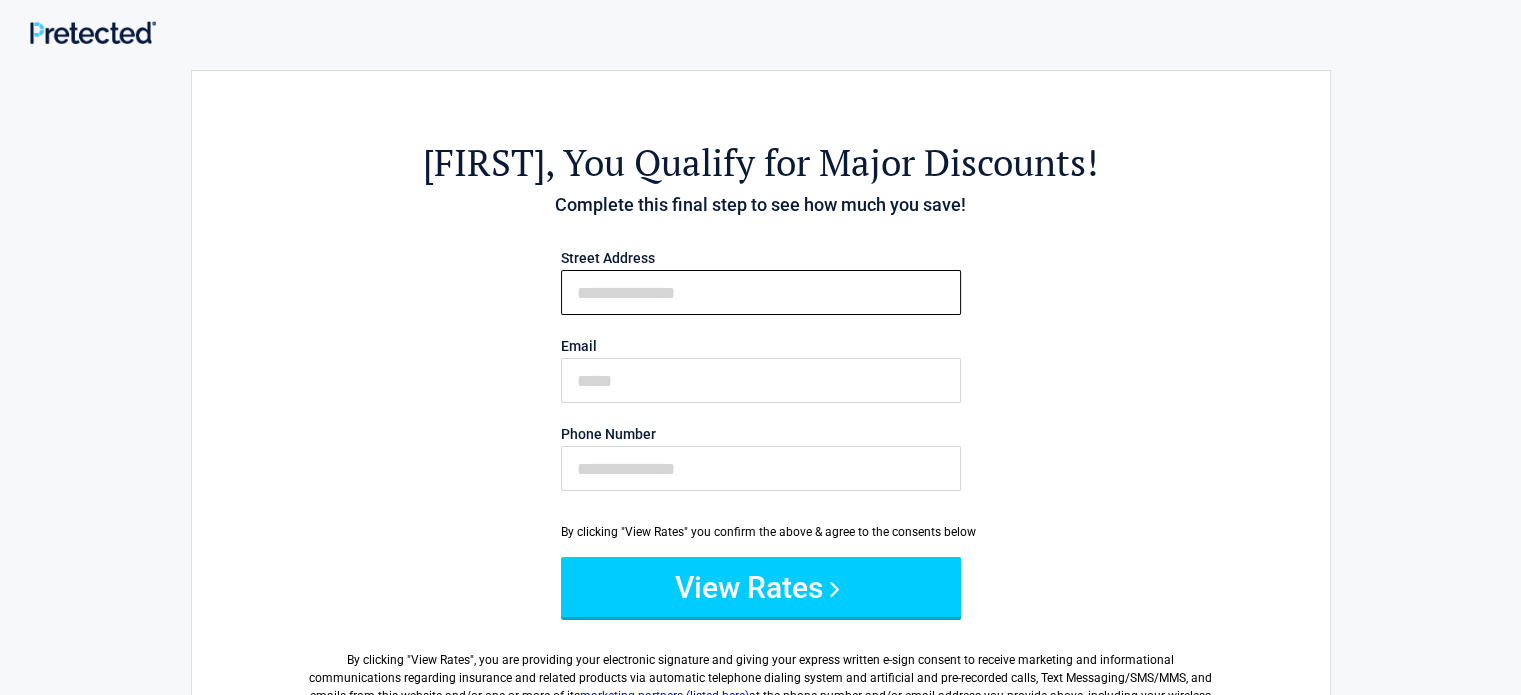 click on "First Name" at bounding box center (761, 292) 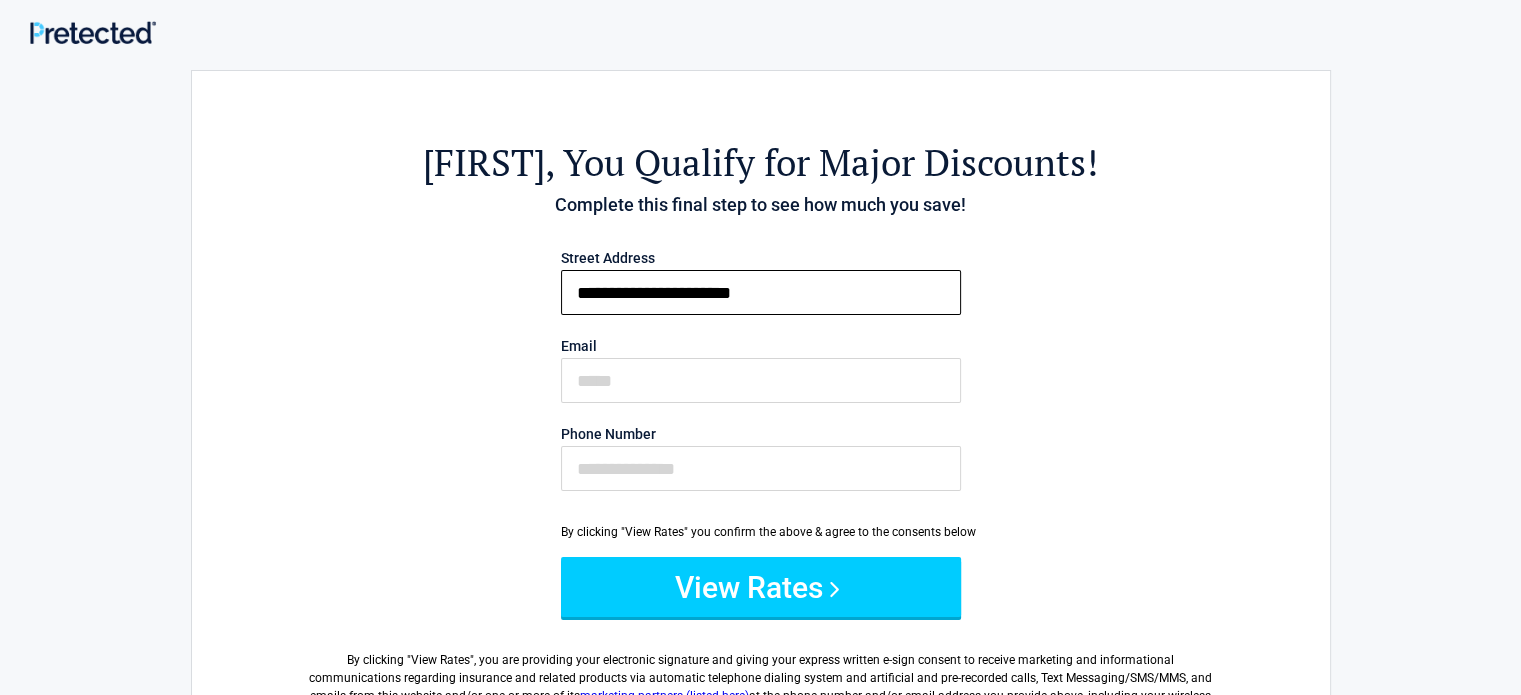 type on "**********" 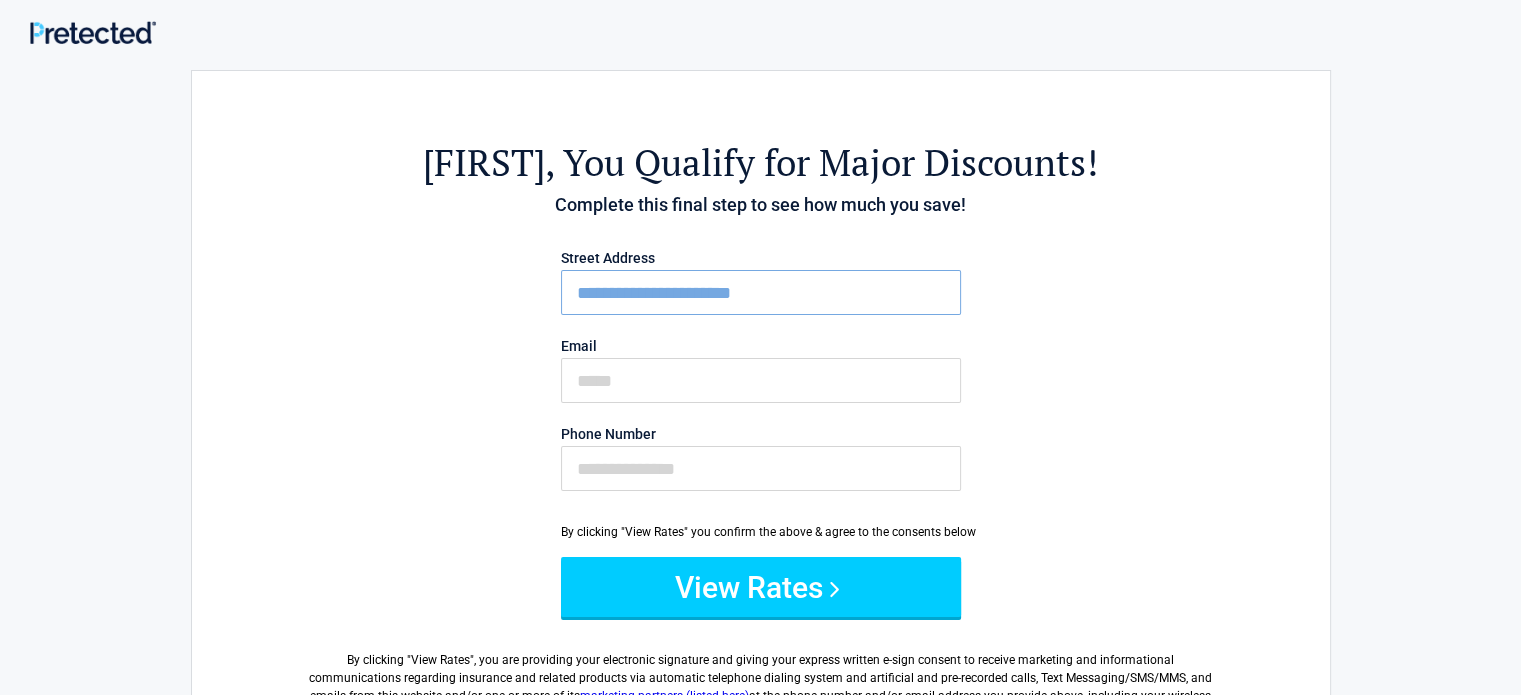 click on "**********" at bounding box center [761, 292] 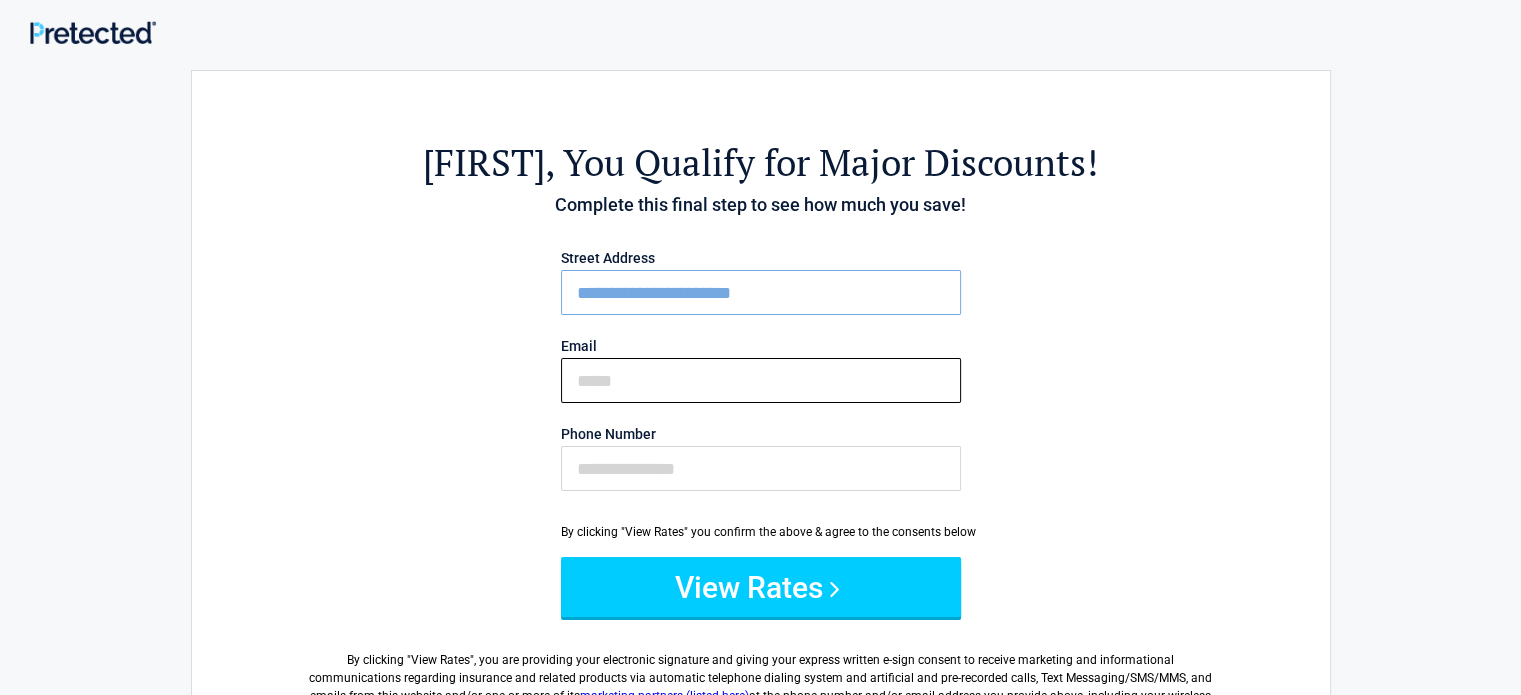 click on "Email" at bounding box center (761, 380) 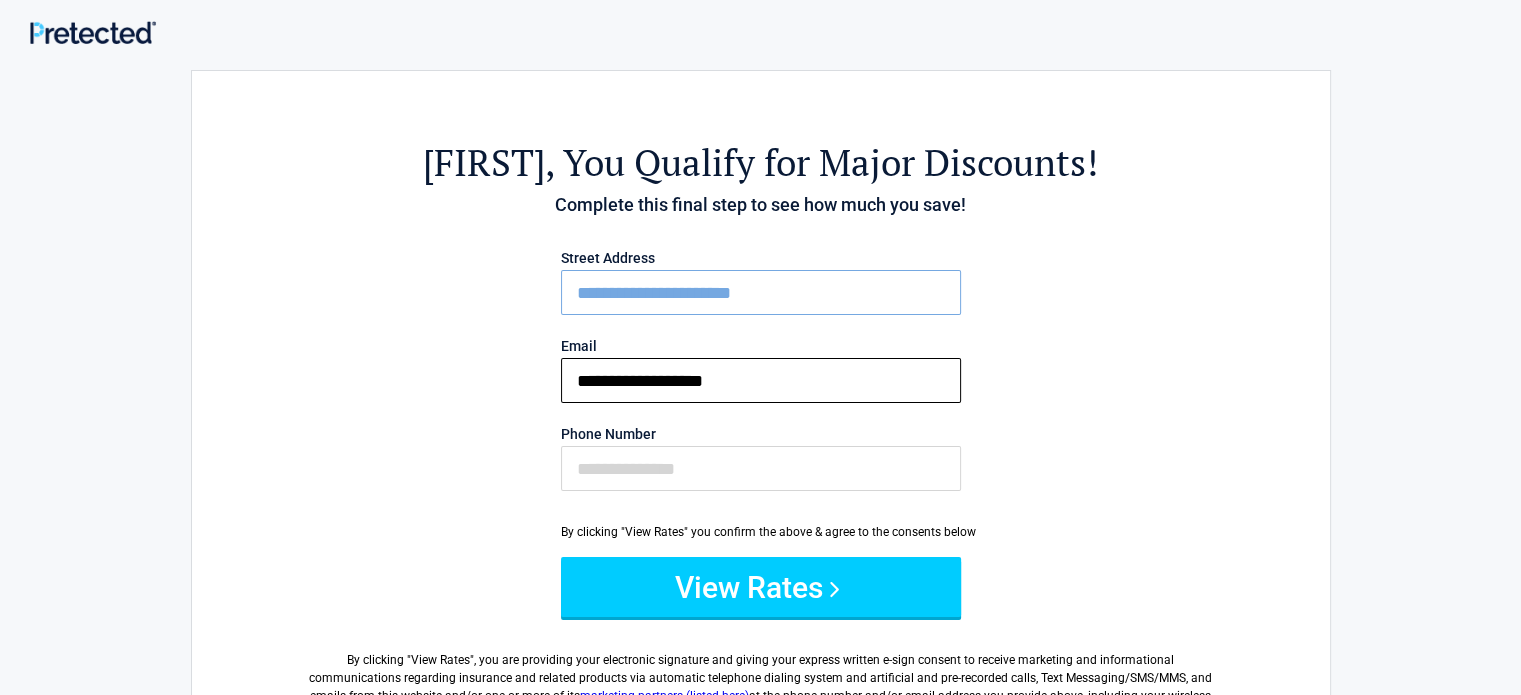 type on "**********" 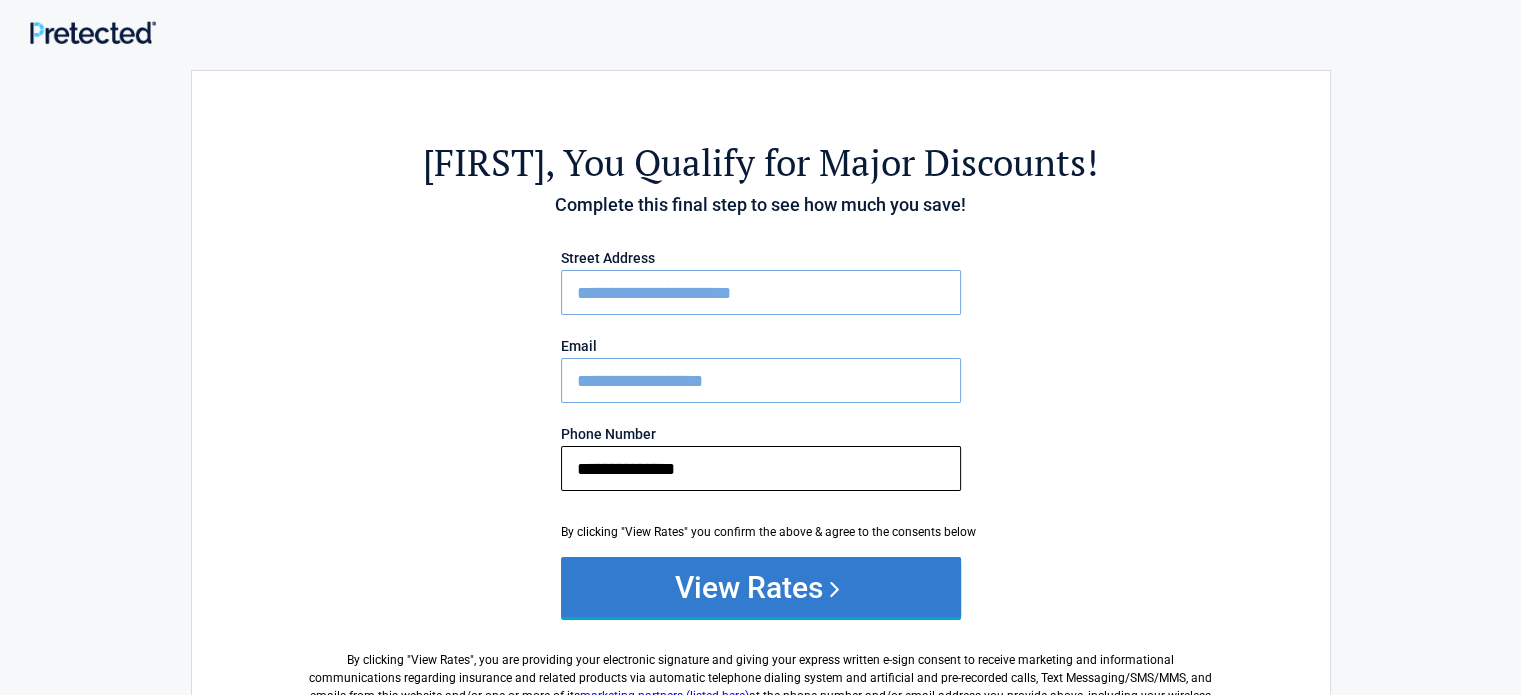 type on "**********" 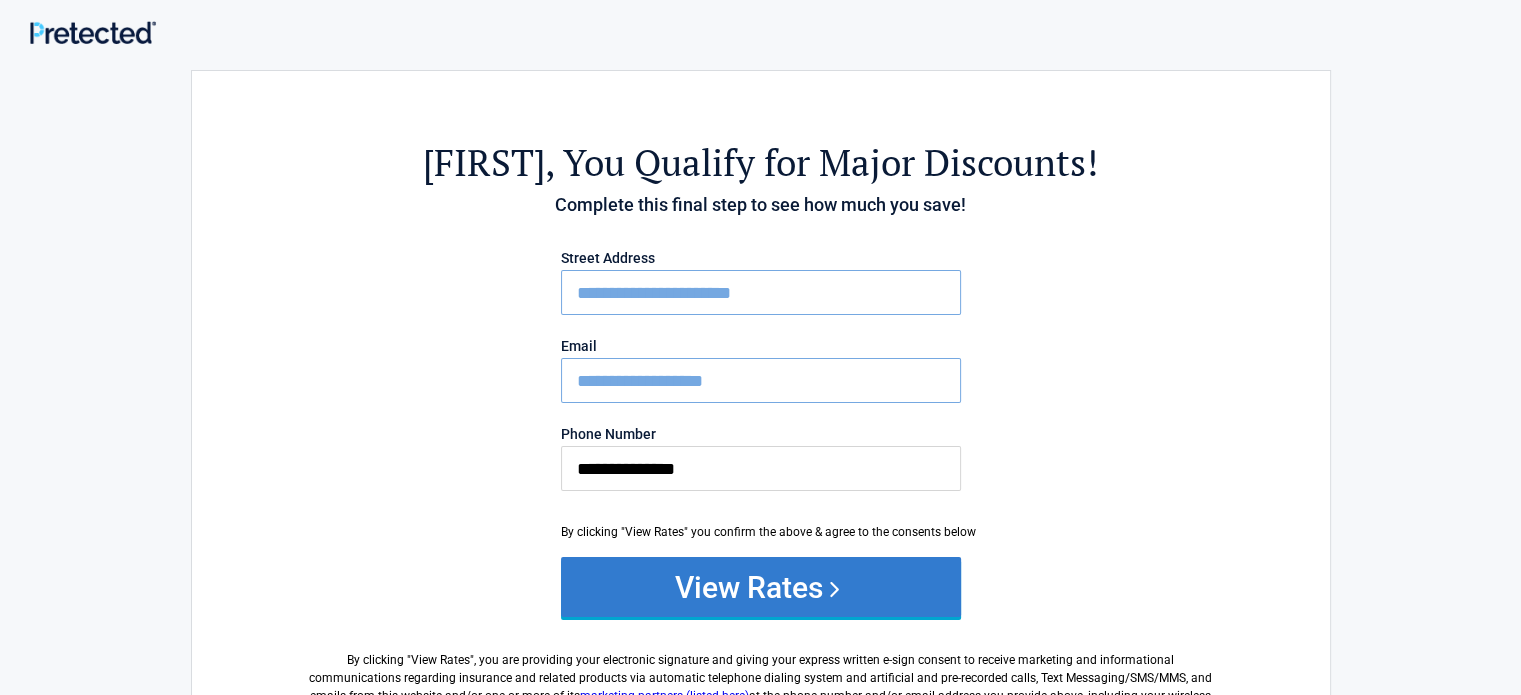 click on "View Rates" at bounding box center [761, 587] 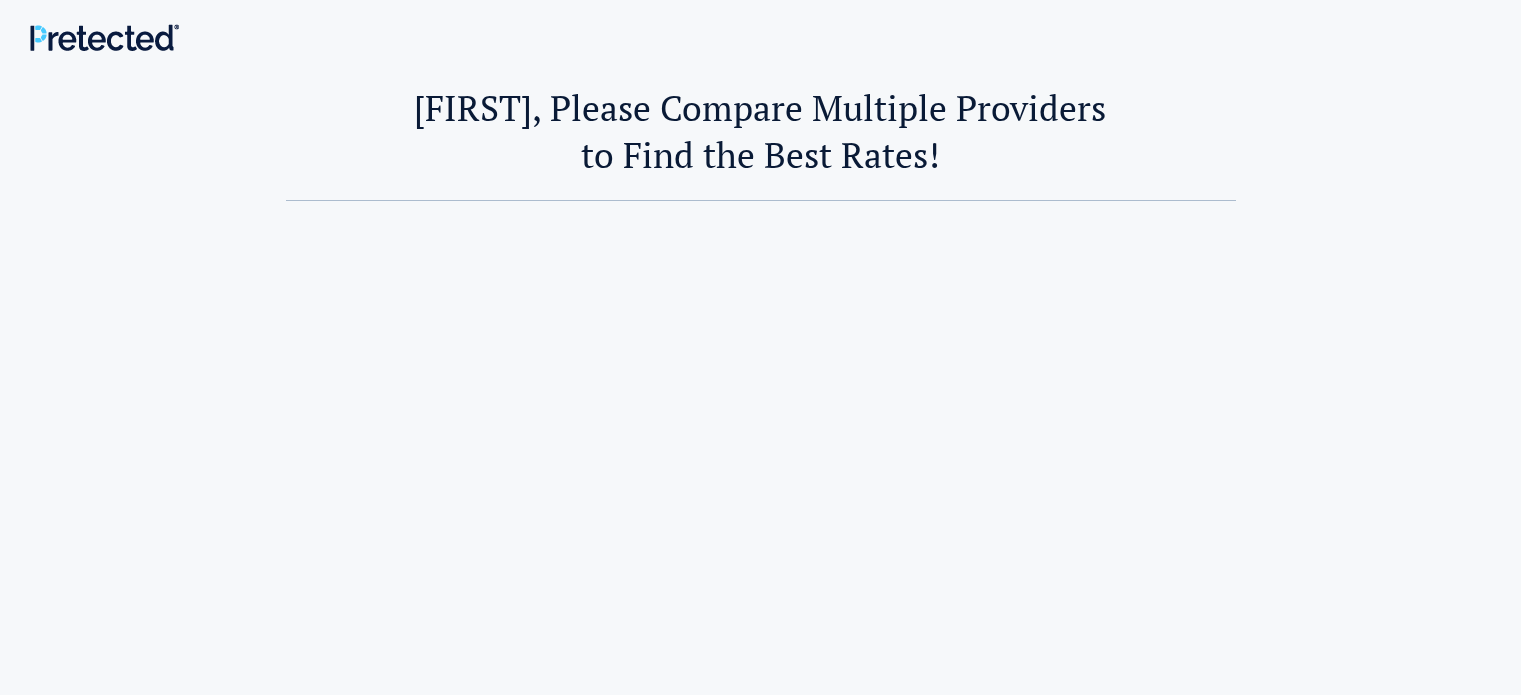 scroll, scrollTop: 0, scrollLeft: 0, axis: both 